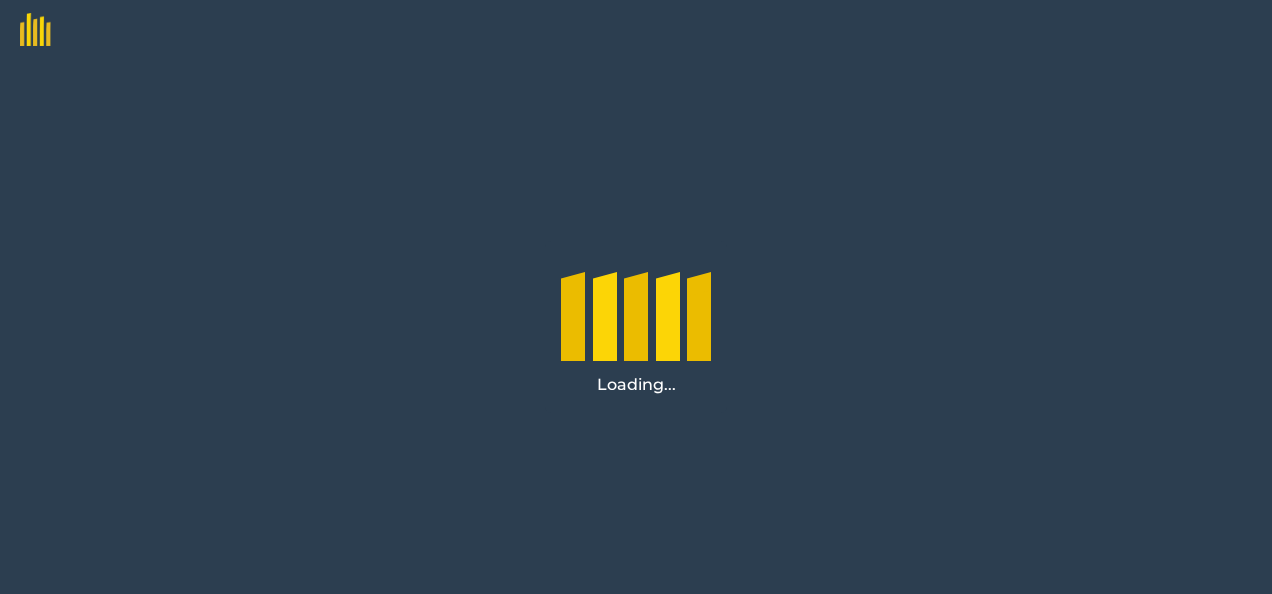 scroll, scrollTop: 0, scrollLeft: 0, axis: both 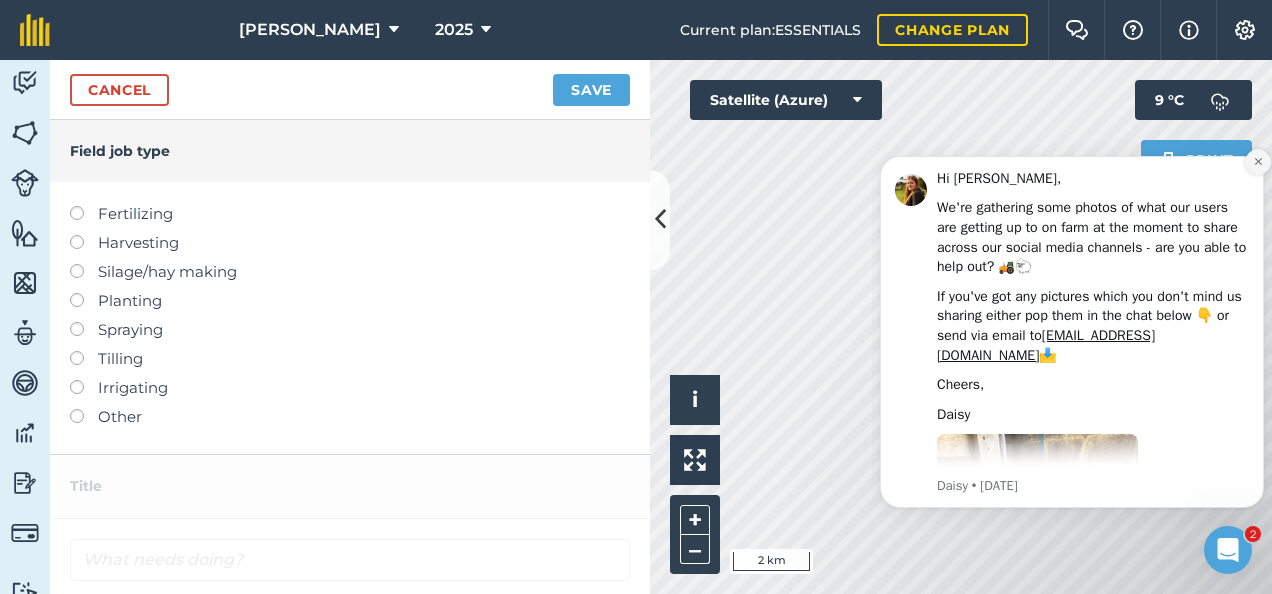 click 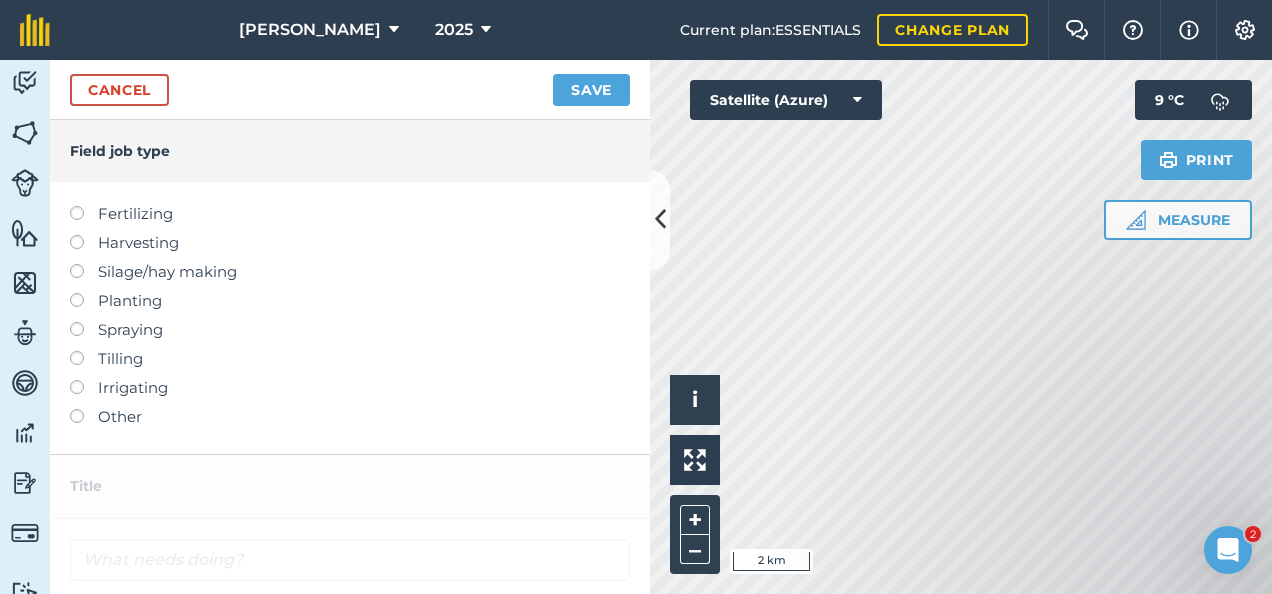 scroll, scrollTop: 0, scrollLeft: 0, axis: both 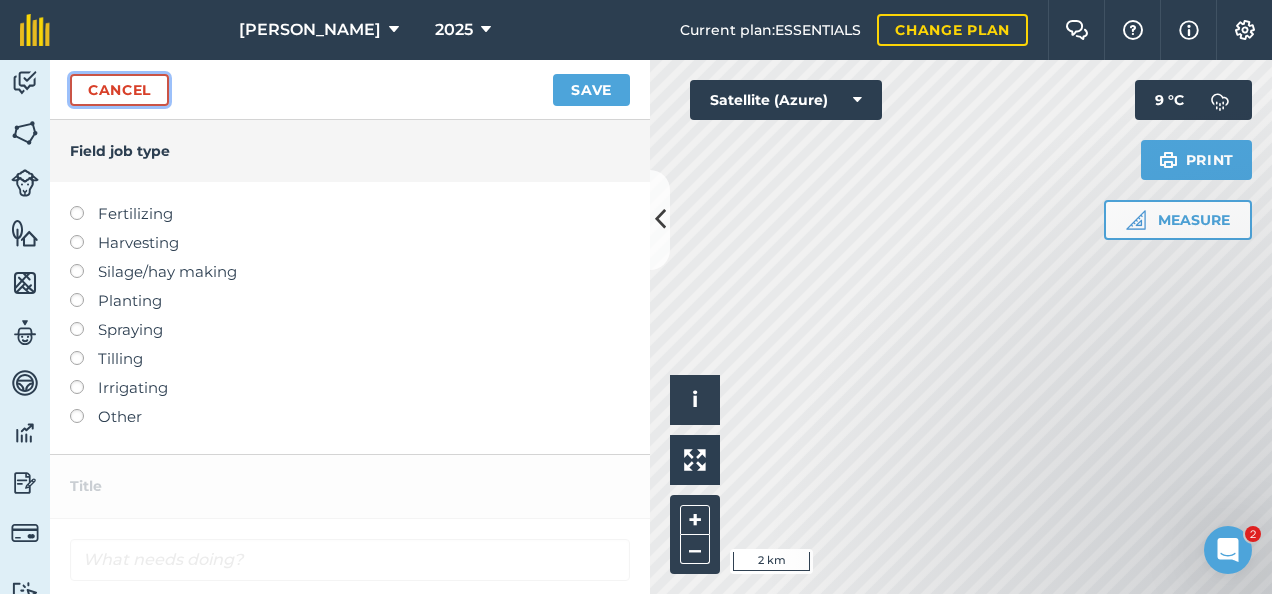click on "Cancel" at bounding box center (119, 90) 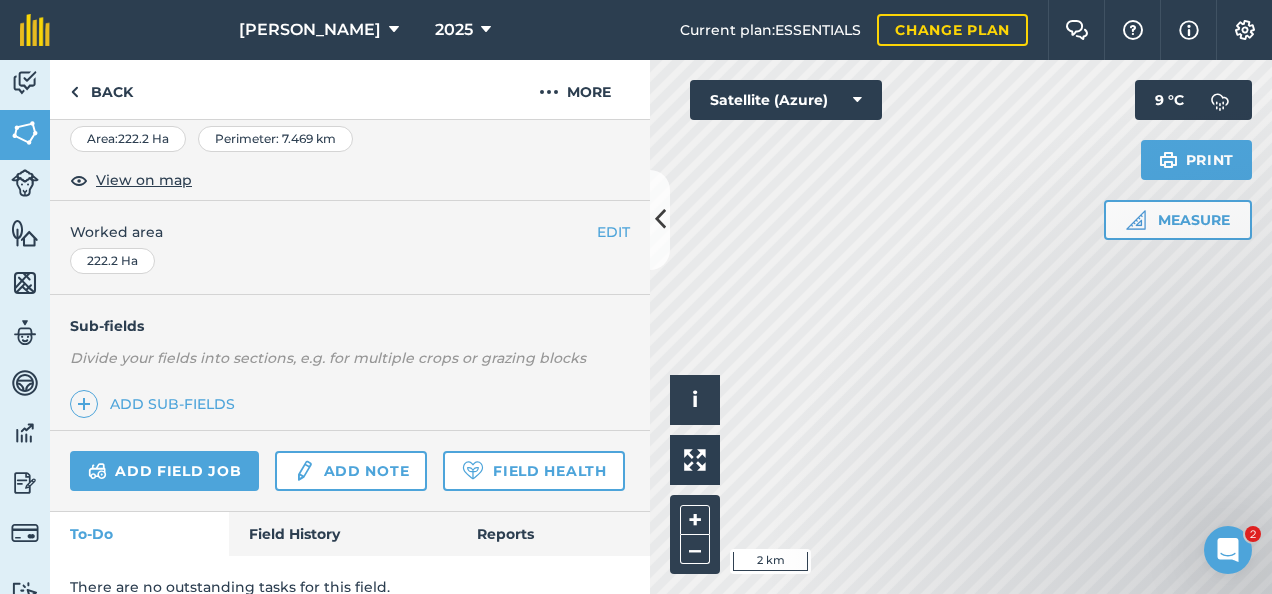 scroll, scrollTop: 398, scrollLeft: 0, axis: vertical 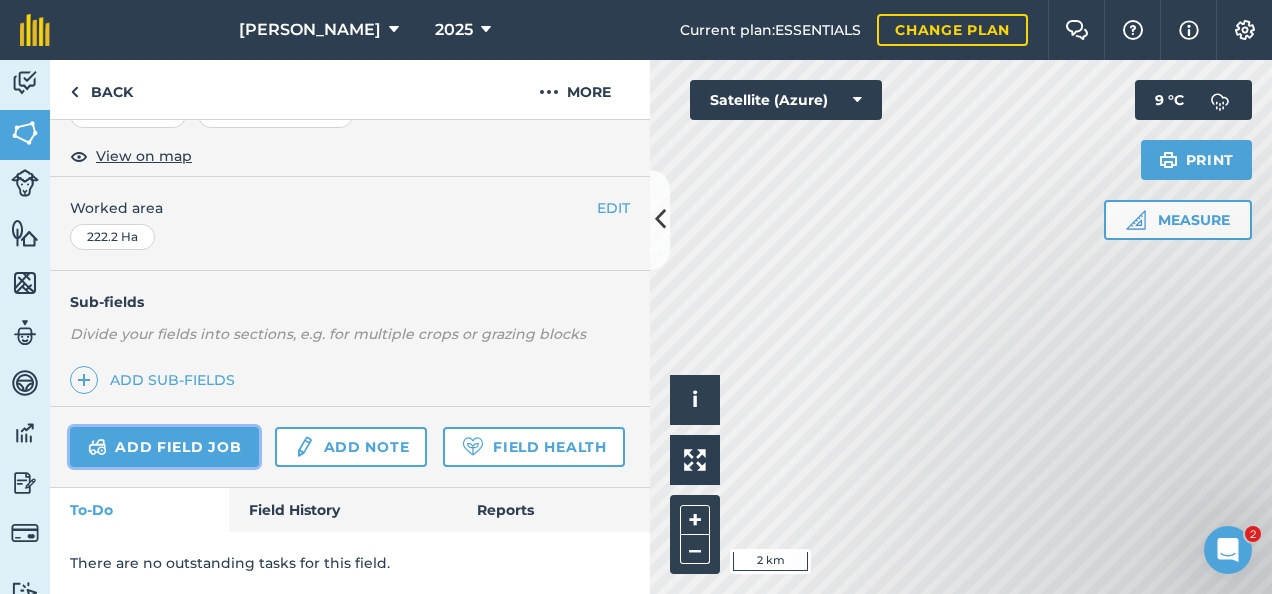 click on "Add field job" at bounding box center [164, 447] 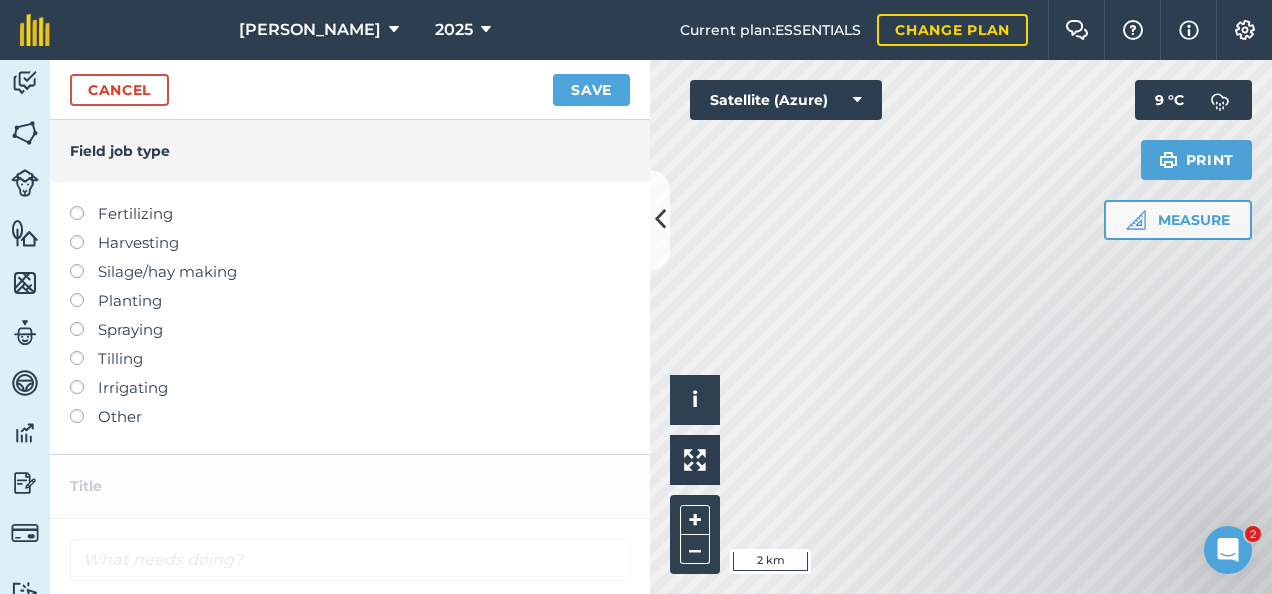 click on "Fertilizing" at bounding box center [350, 214] 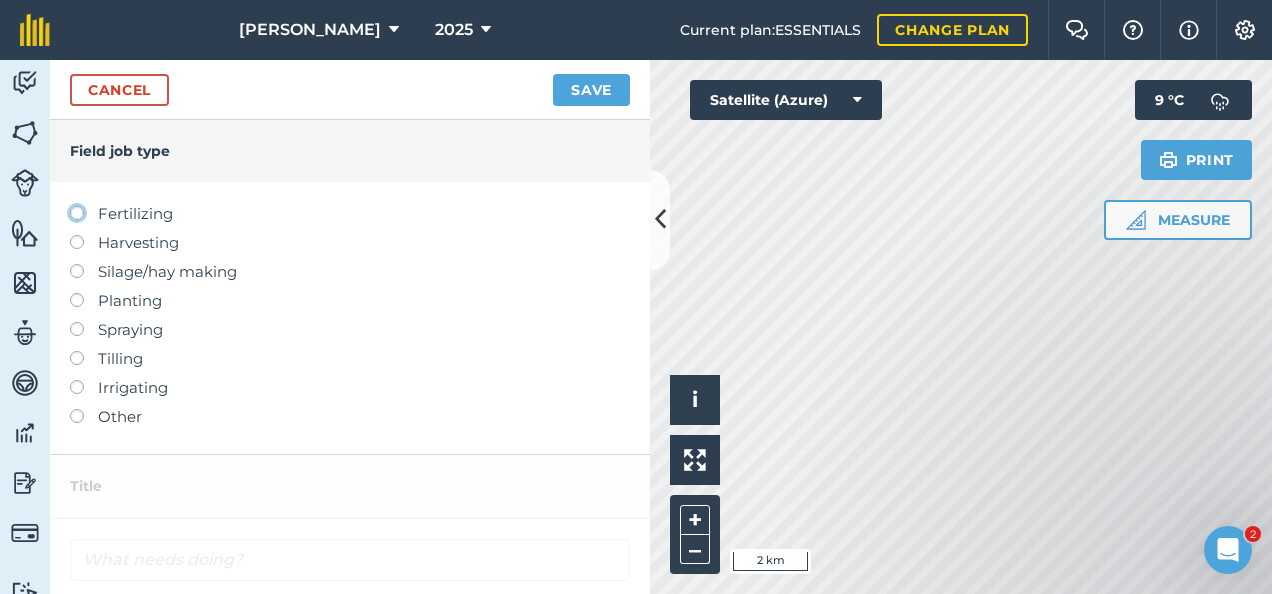 click on "Fertilizing" at bounding box center [-9943, 212] 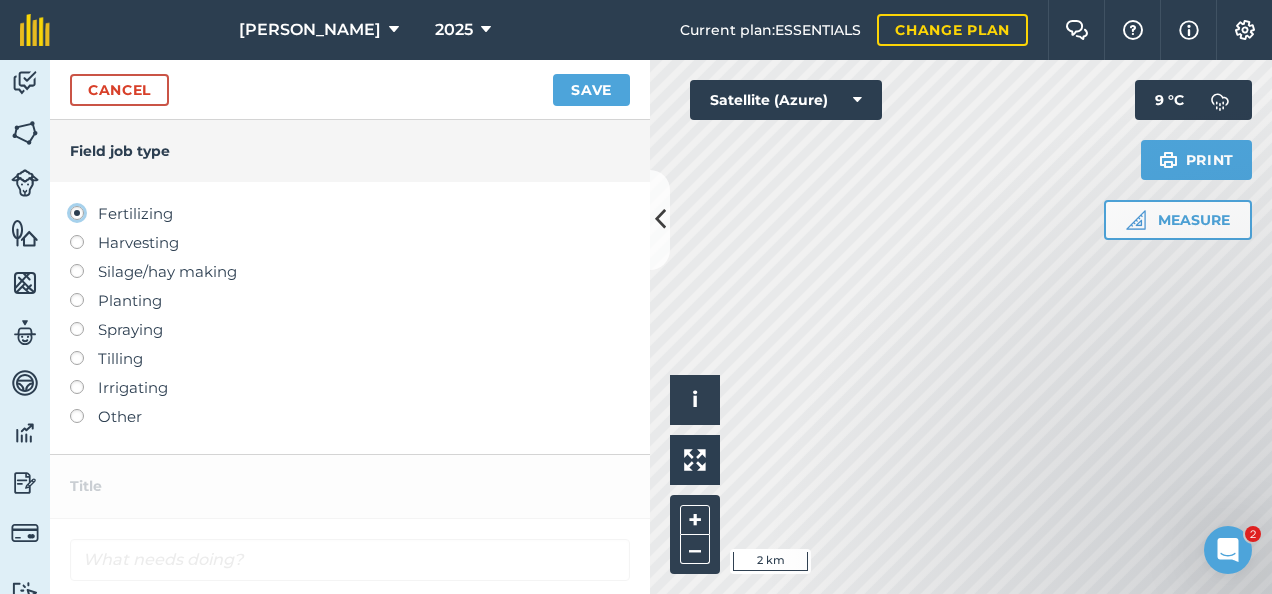 type on "Fertilizing" 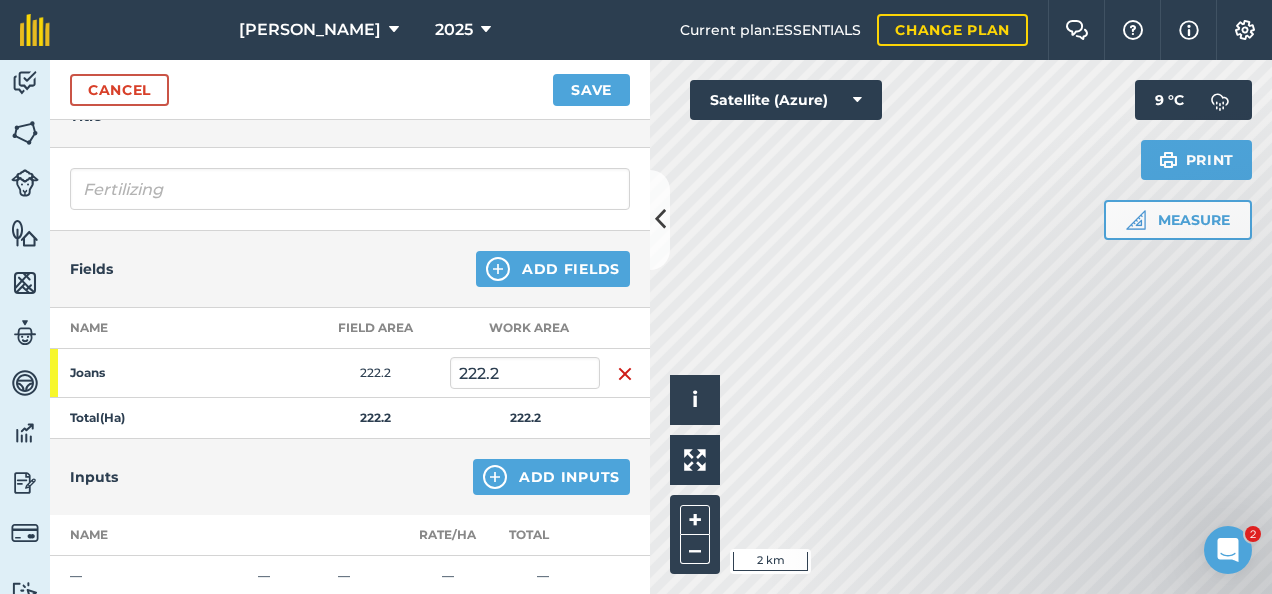 scroll, scrollTop: 300, scrollLeft: 0, axis: vertical 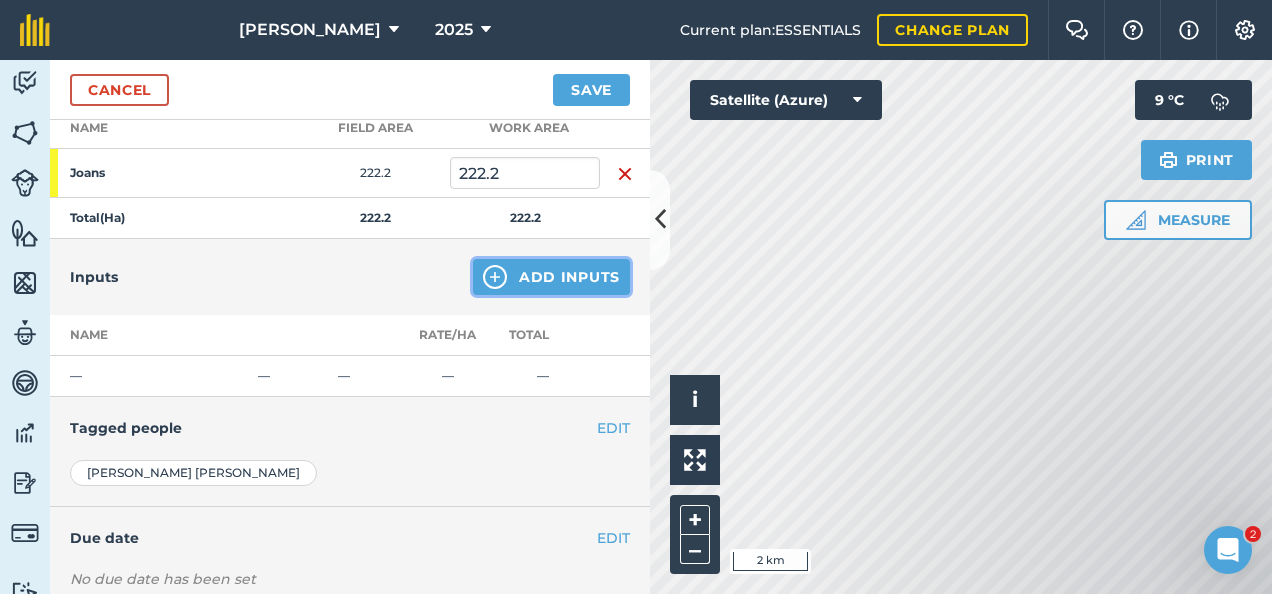 click on "Add Inputs" at bounding box center (551, 277) 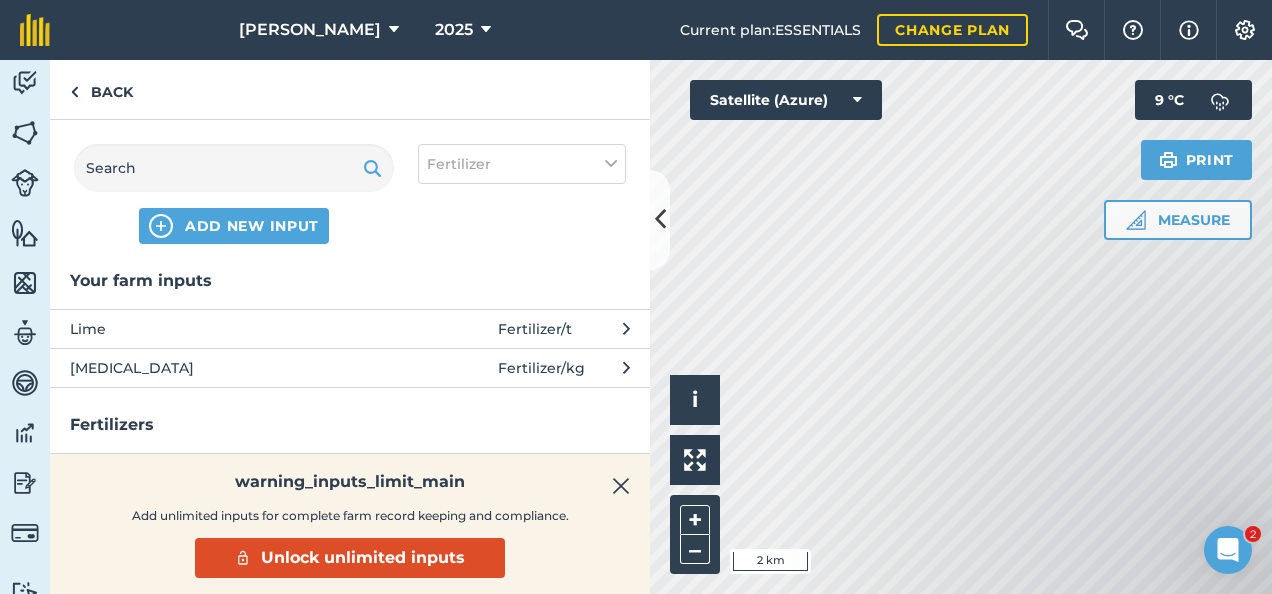 click on "[MEDICAL_DATA]" at bounding box center (233, 368) 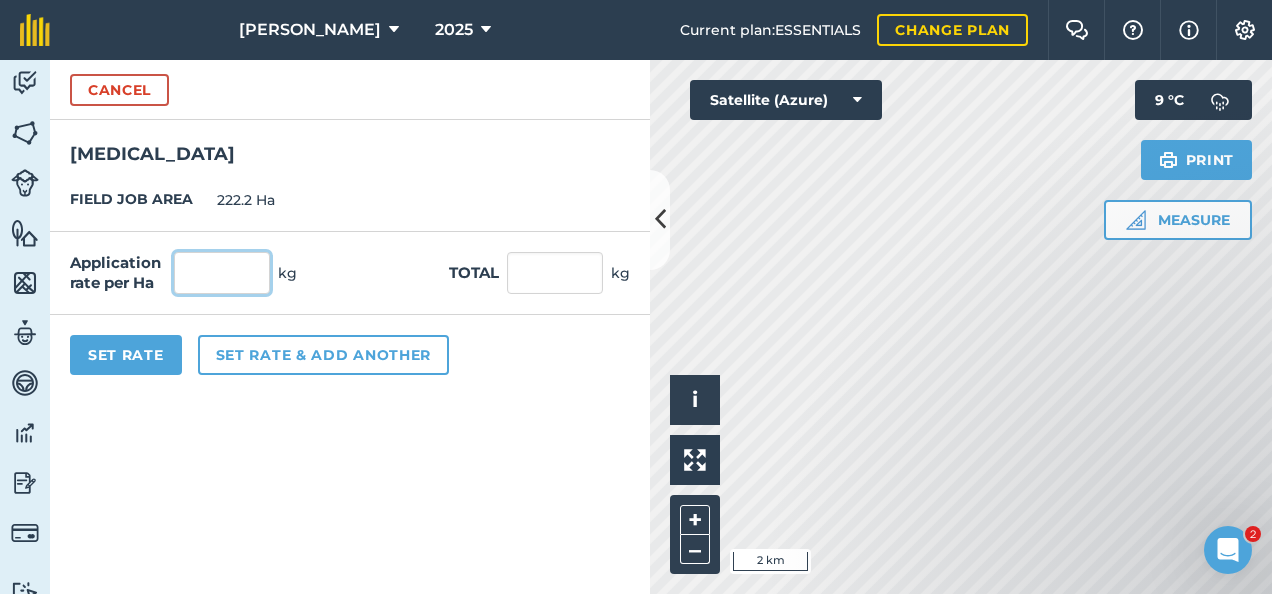 click at bounding box center [222, 273] 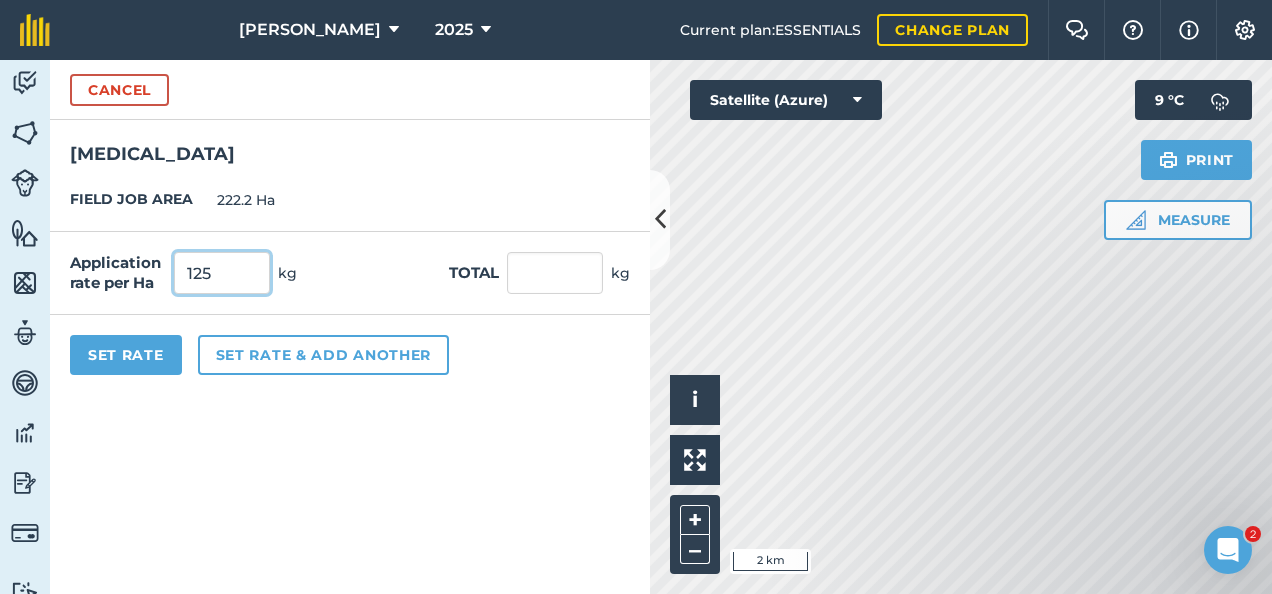 type on "125" 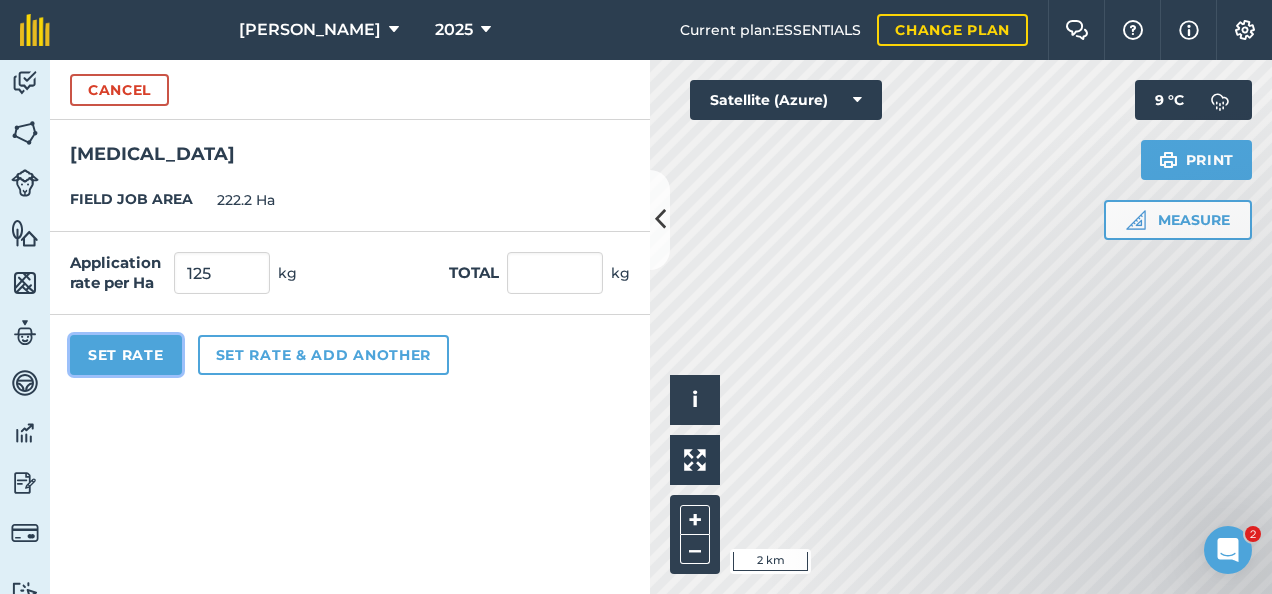 type on "27,775" 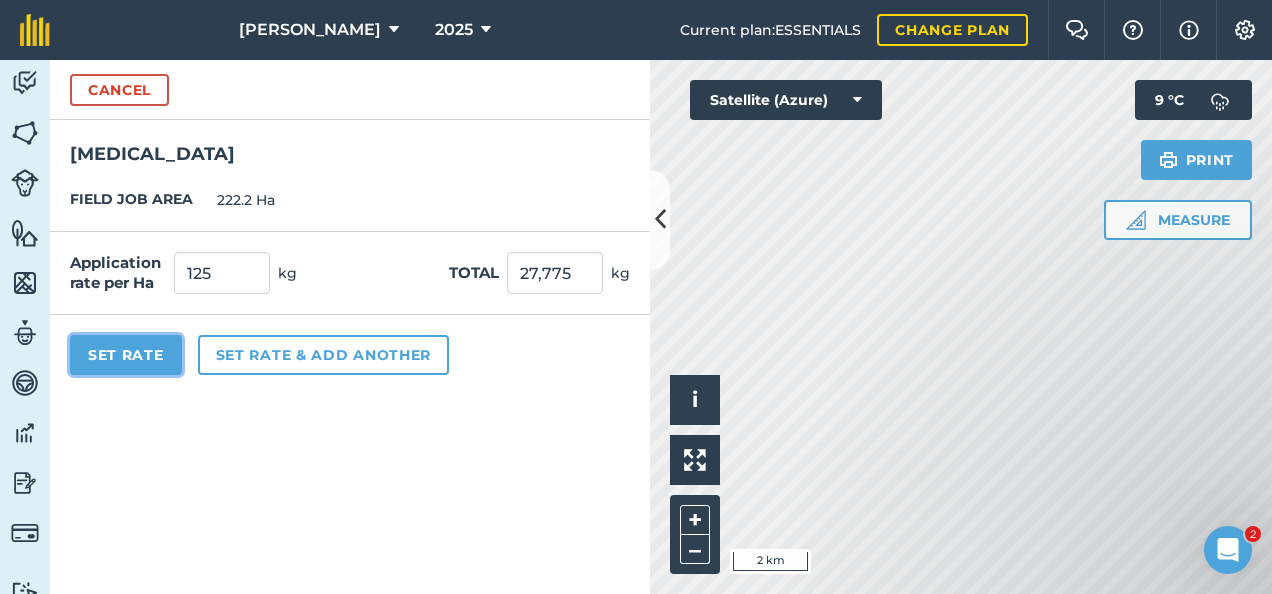 click on "Set Rate" at bounding box center [126, 355] 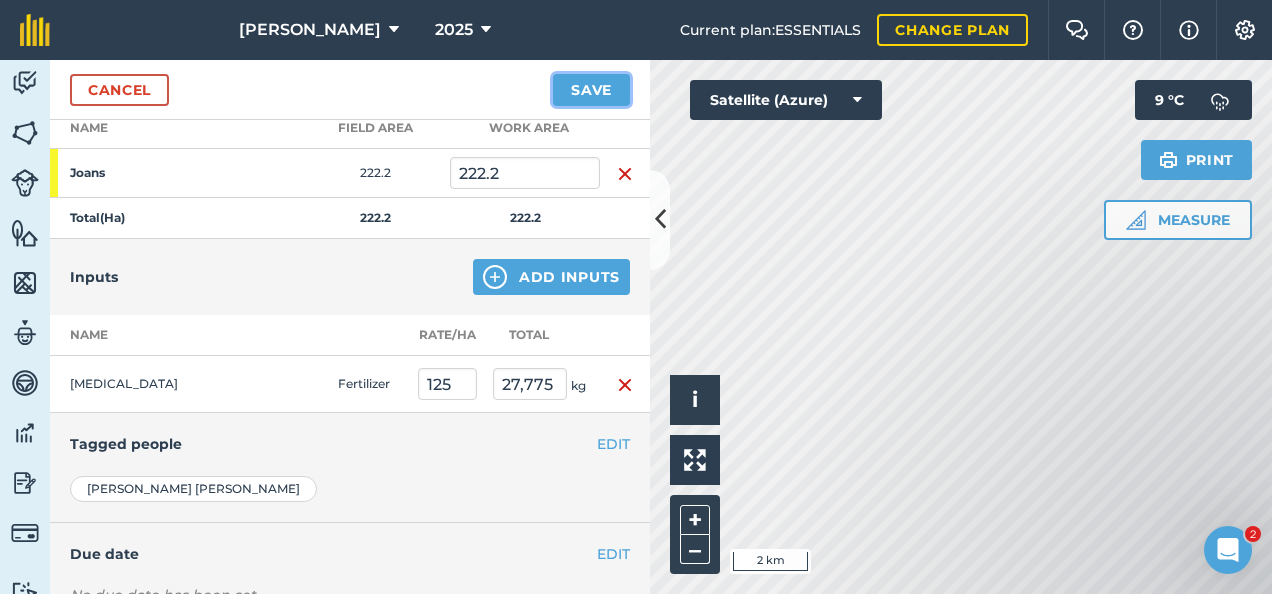 click on "Save" at bounding box center [591, 90] 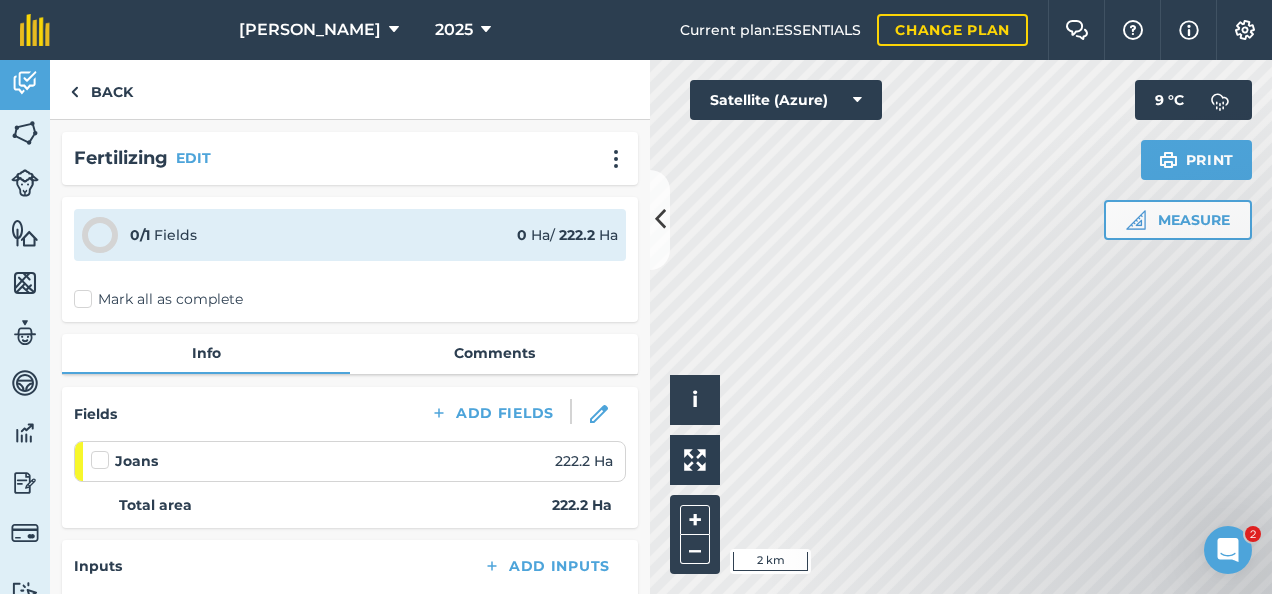 click on "Mark all as complete" at bounding box center (158, 299) 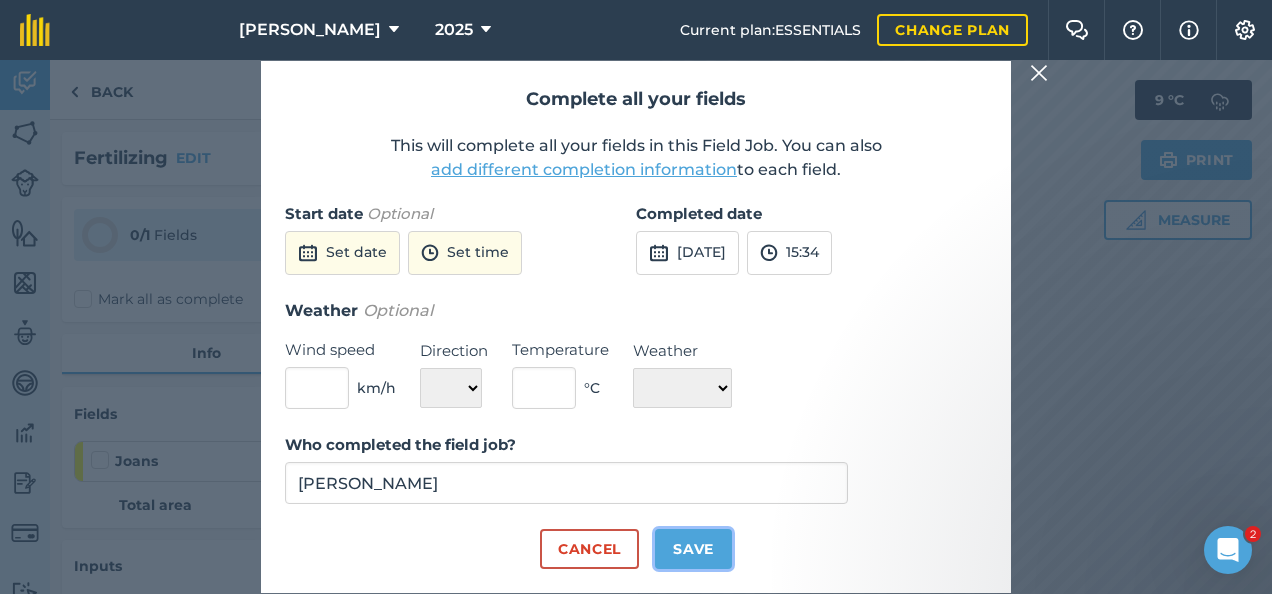 click on "Save" at bounding box center (693, 549) 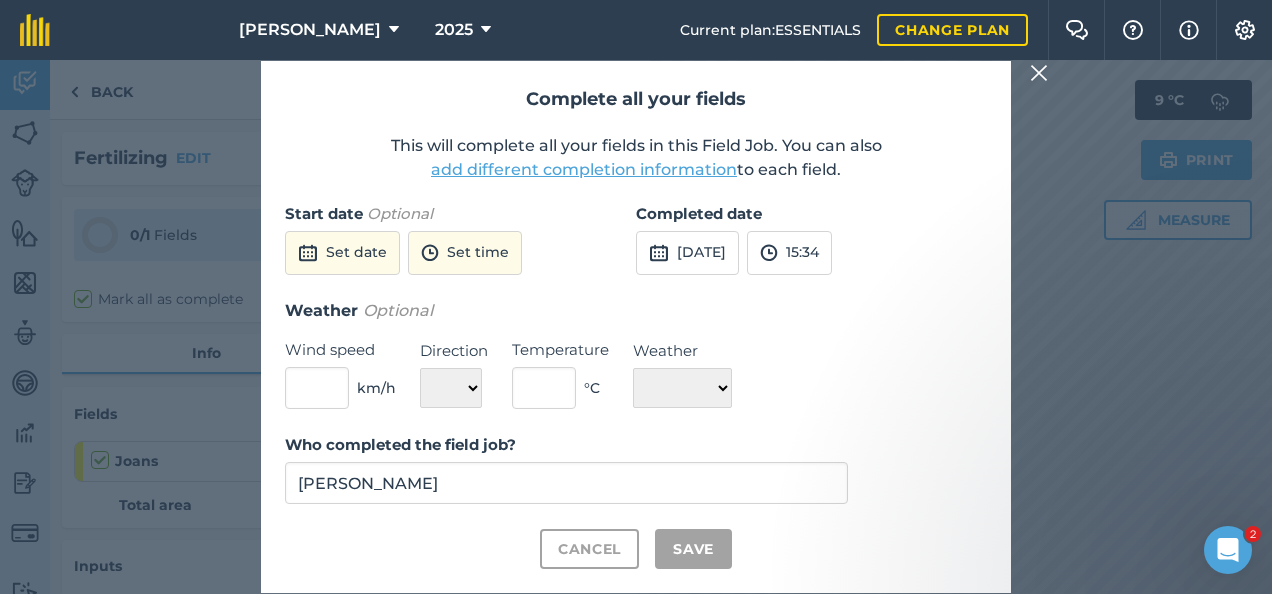 checkbox on "true" 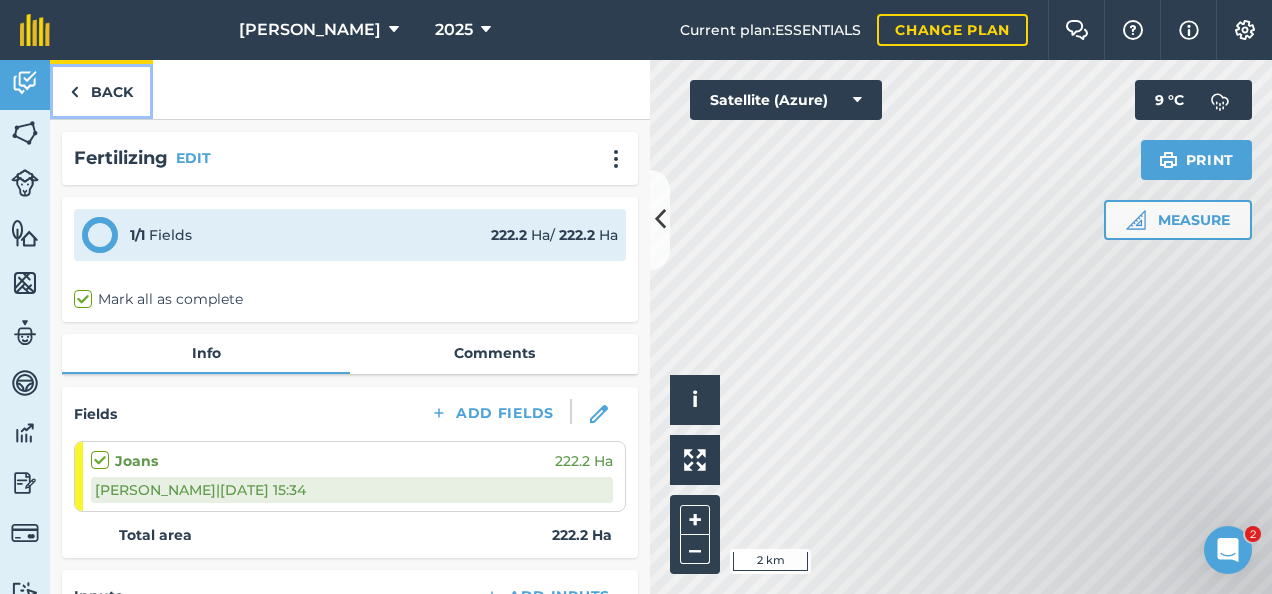 click on "Back" at bounding box center (101, 89) 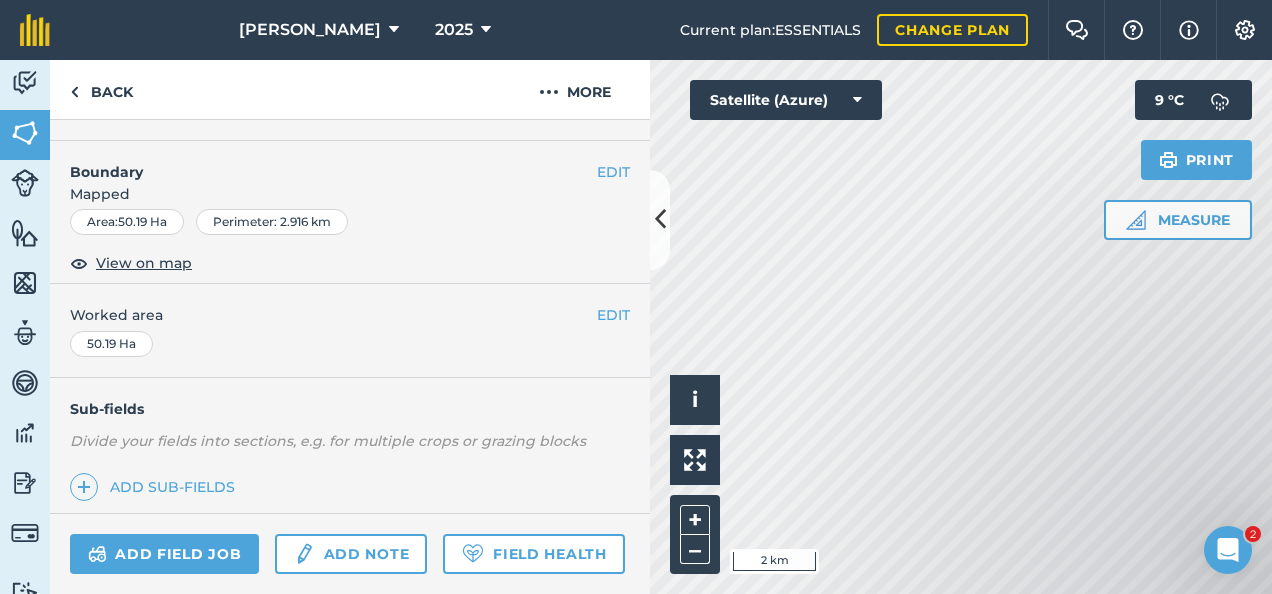 scroll, scrollTop: 300, scrollLeft: 0, axis: vertical 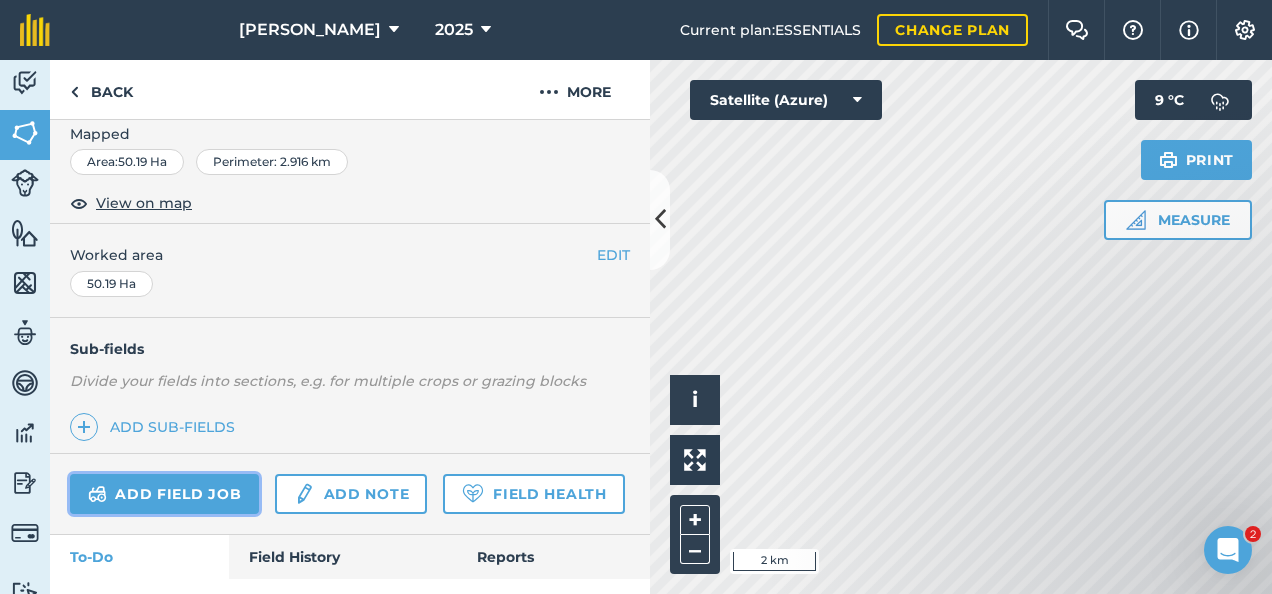 click on "Add field job" at bounding box center (164, 494) 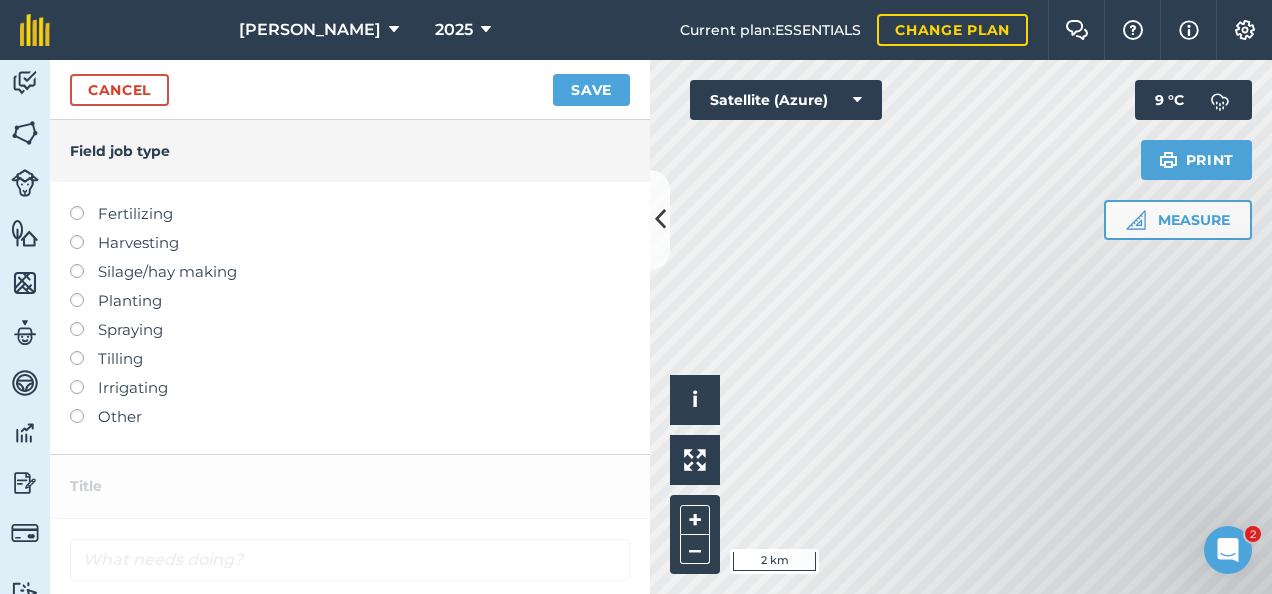 click at bounding box center [84, 206] 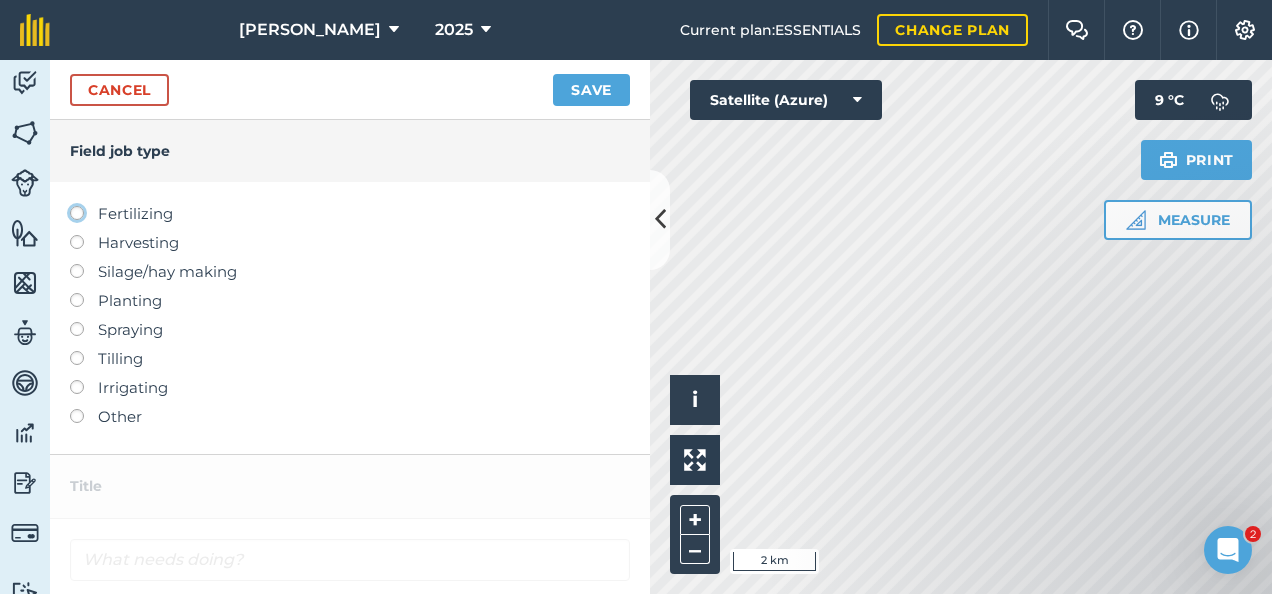 click on "Fertilizing" at bounding box center [-9943, 212] 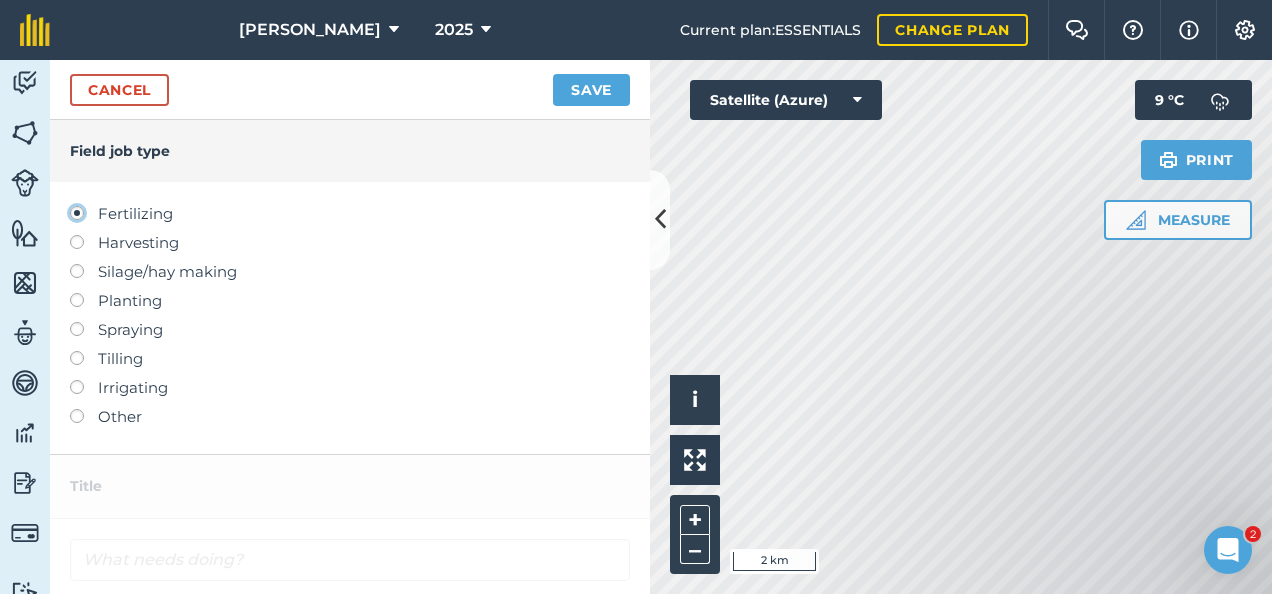 type on "Fertilizing" 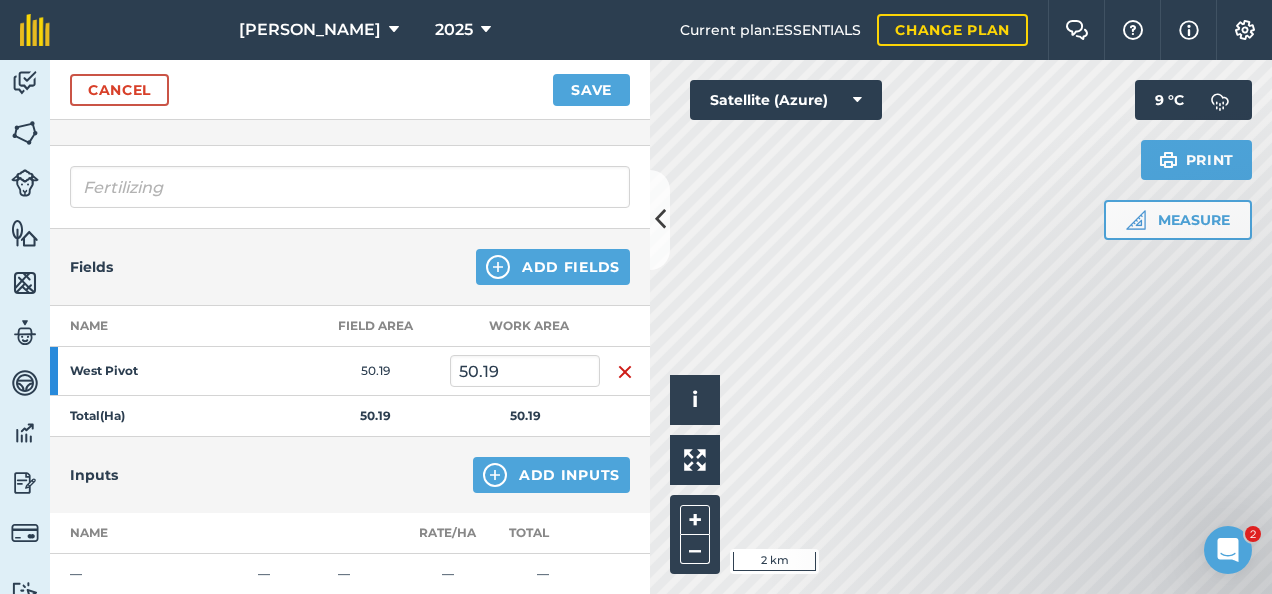scroll, scrollTop: 200, scrollLeft: 0, axis: vertical 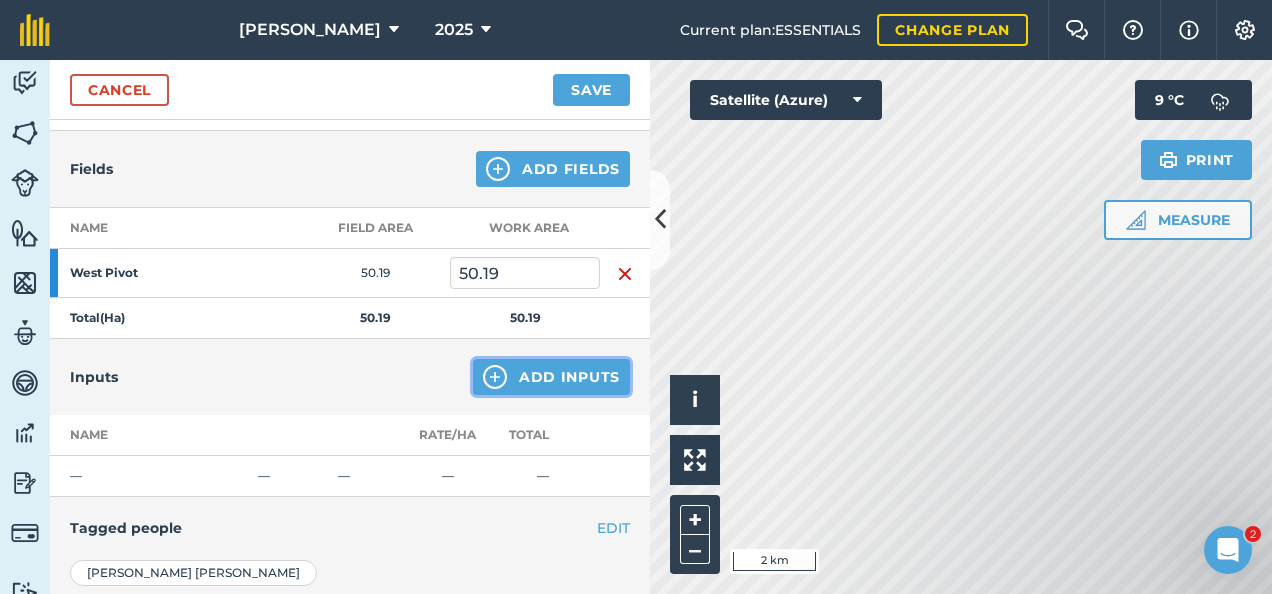 click on "Add Inputs" at bounding box center (551, 377) 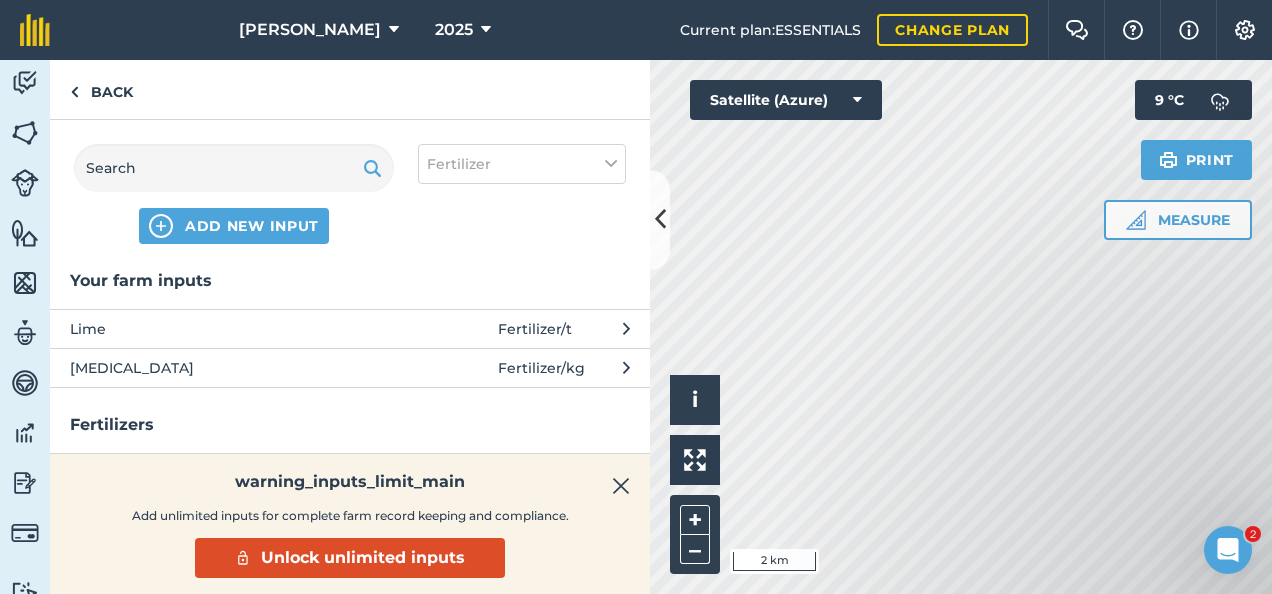 click on "[MEDICAL_DATA]" at bounding box center [233, 368] 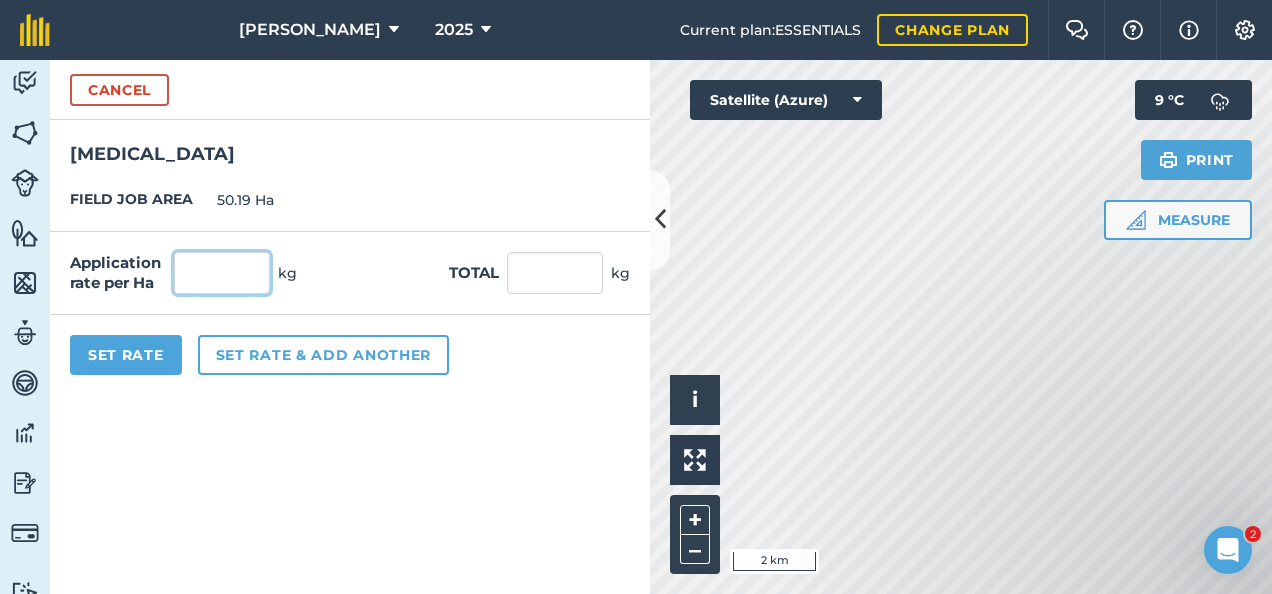 click at bounding box center (222, 273) 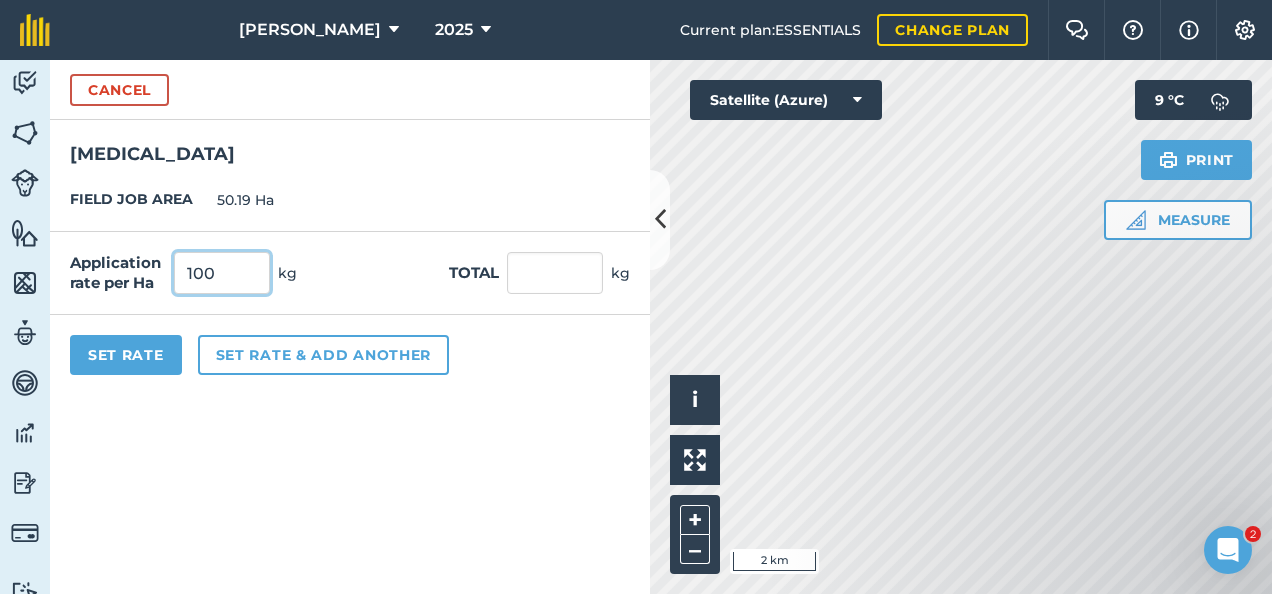 type on "100" 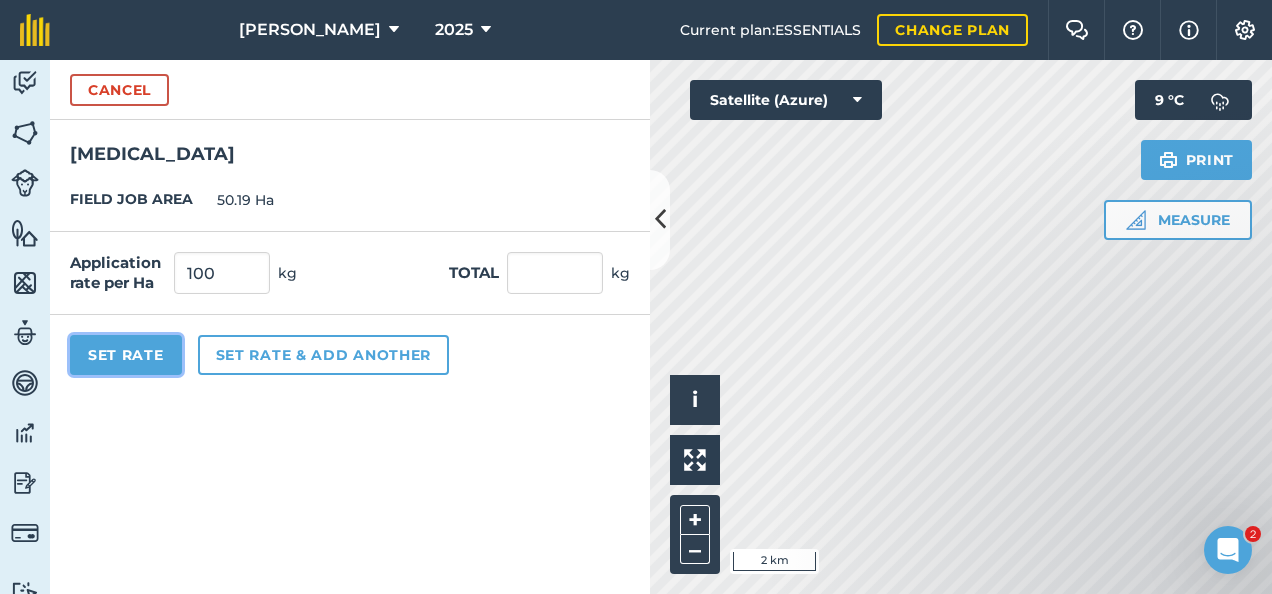 type on "5,019" 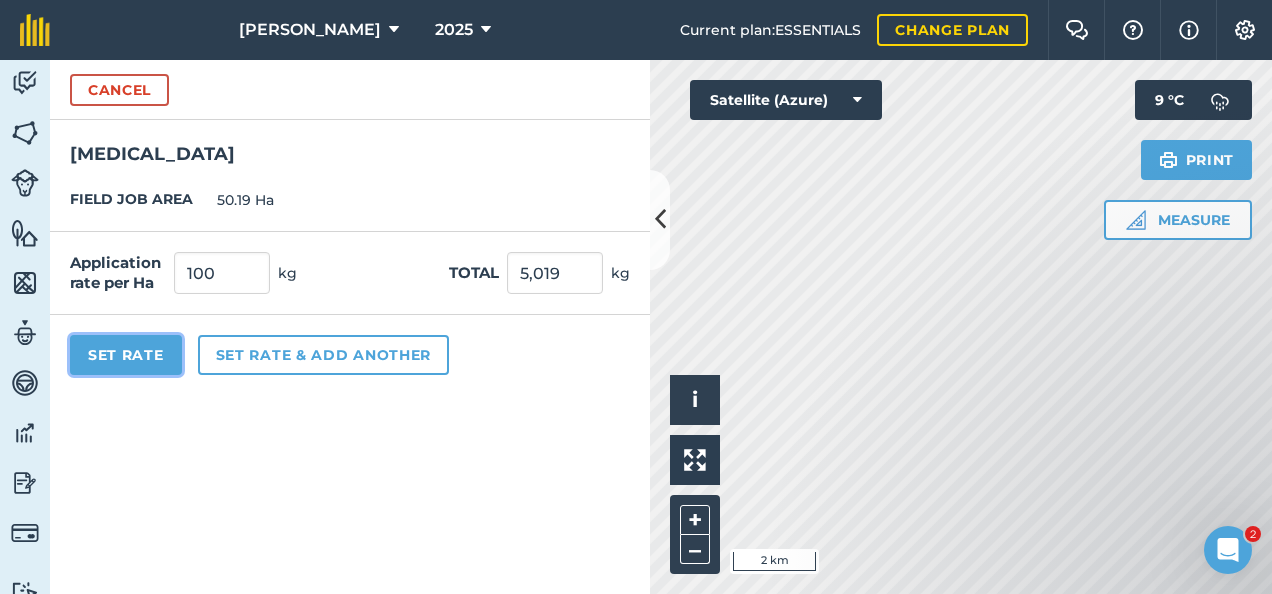 click on "Set Rate" at bounding box center [126, 355] 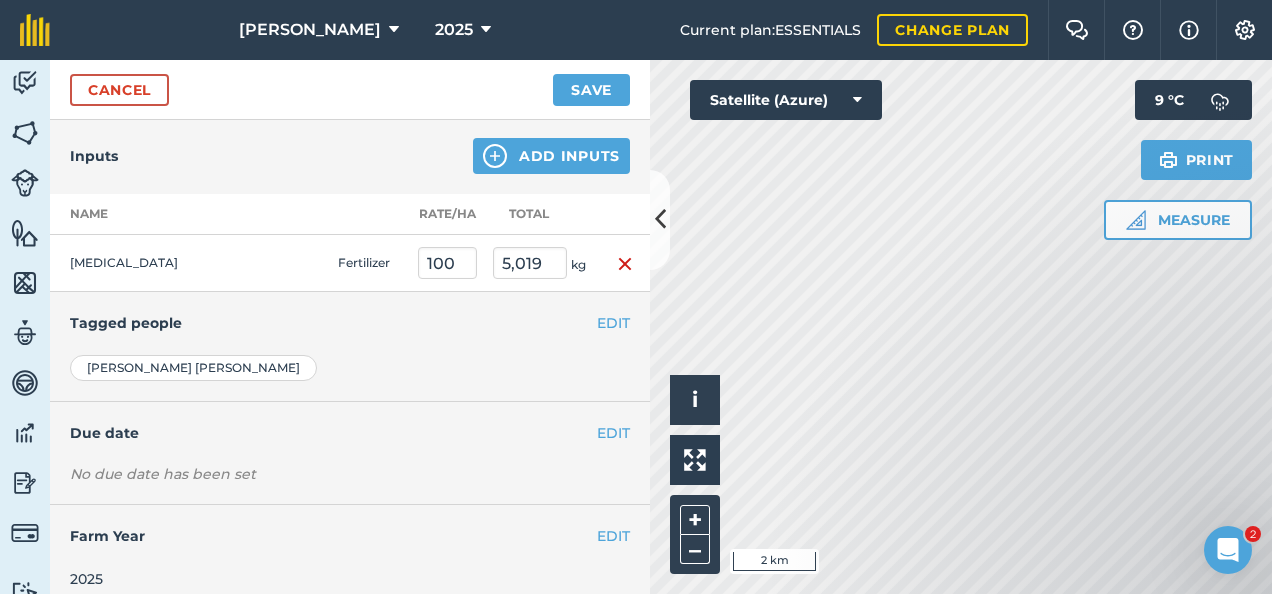 scroll, scrollTop: 433, scrollLeft: 0, axis: vertical 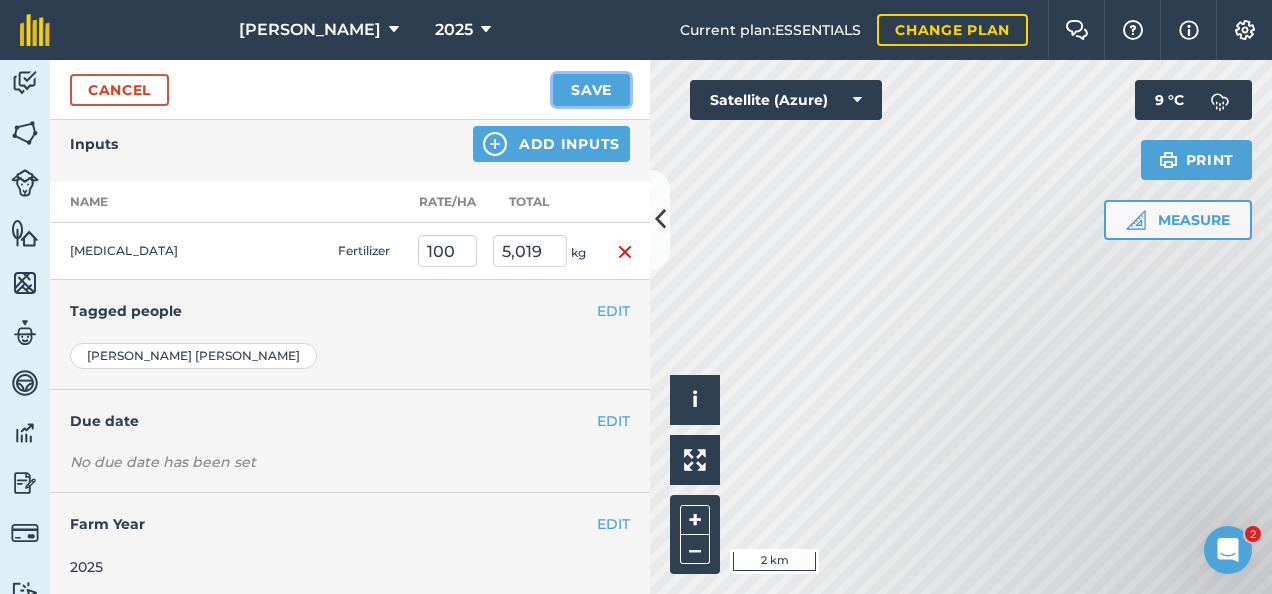click on "Save" at bounding box center [591, 90] 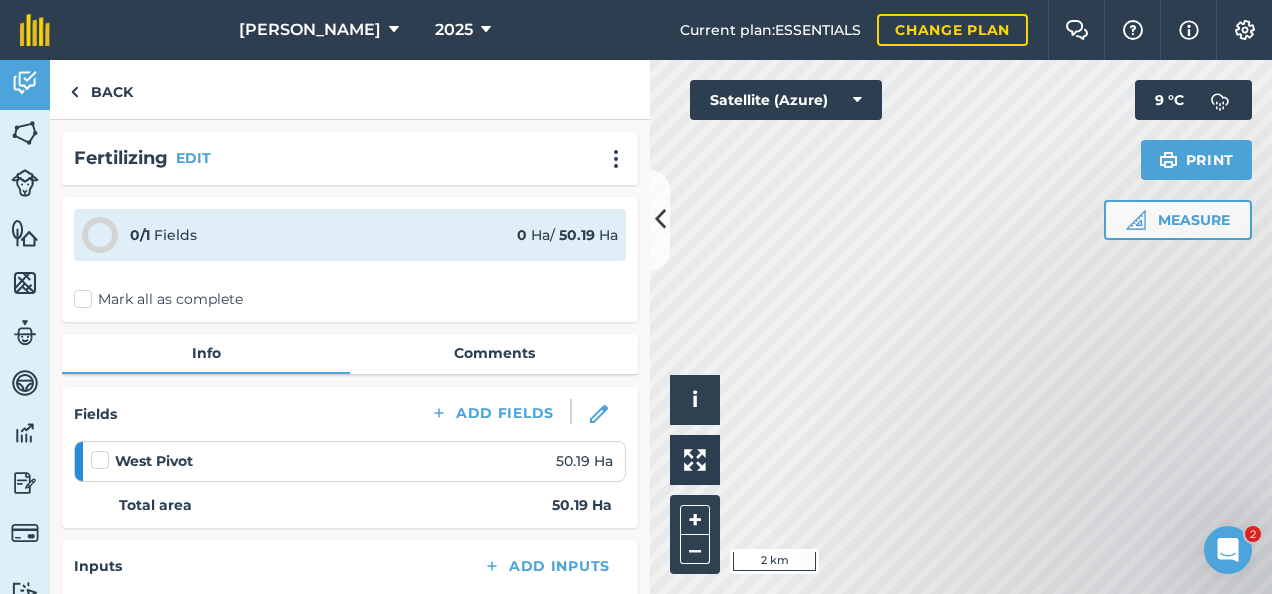 click on "Mark all as complete" at bounding box center (158, 299) 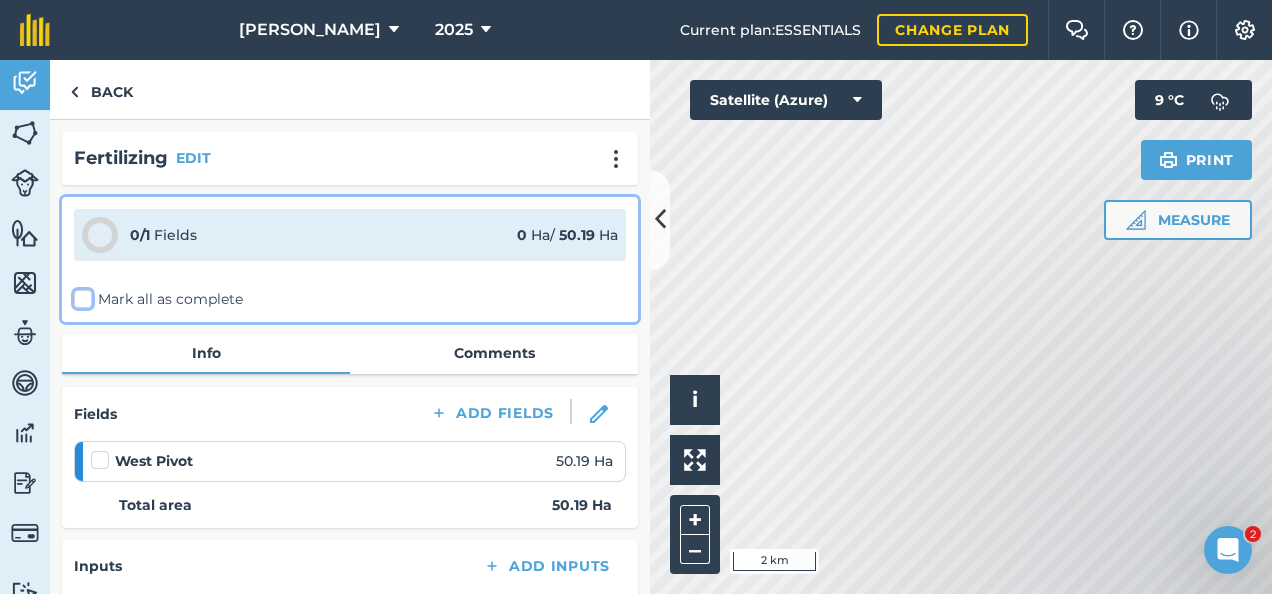 click on "Mark all as complete" at bounding box center (80, 295) 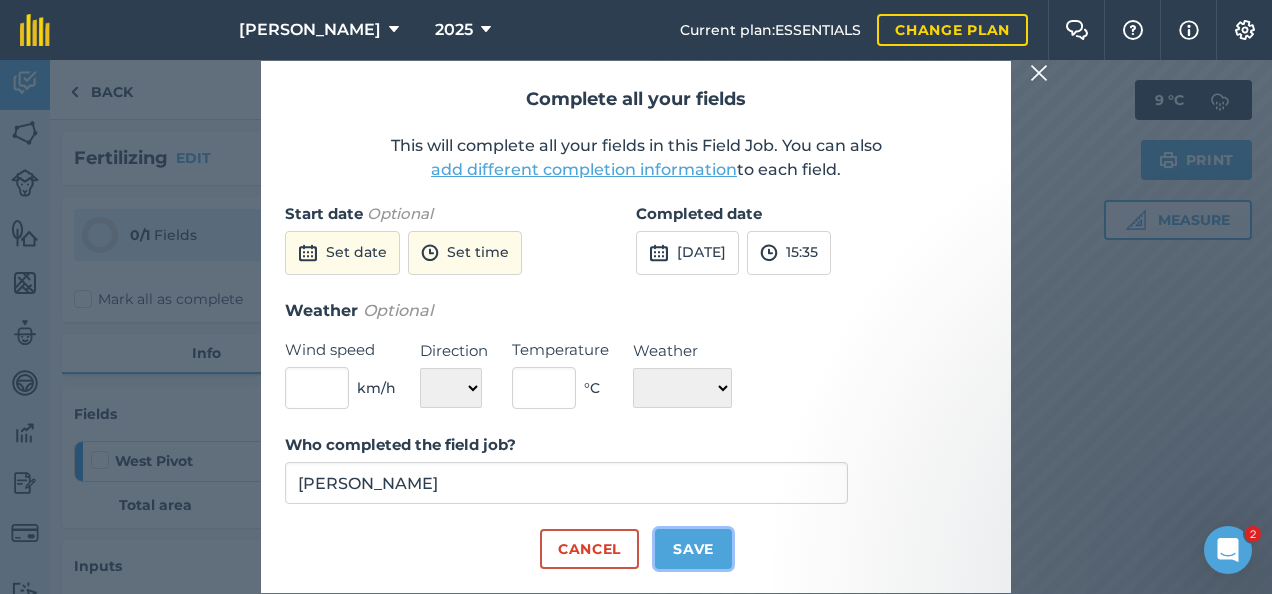 click on "Save" at bounding box center [693, 549] 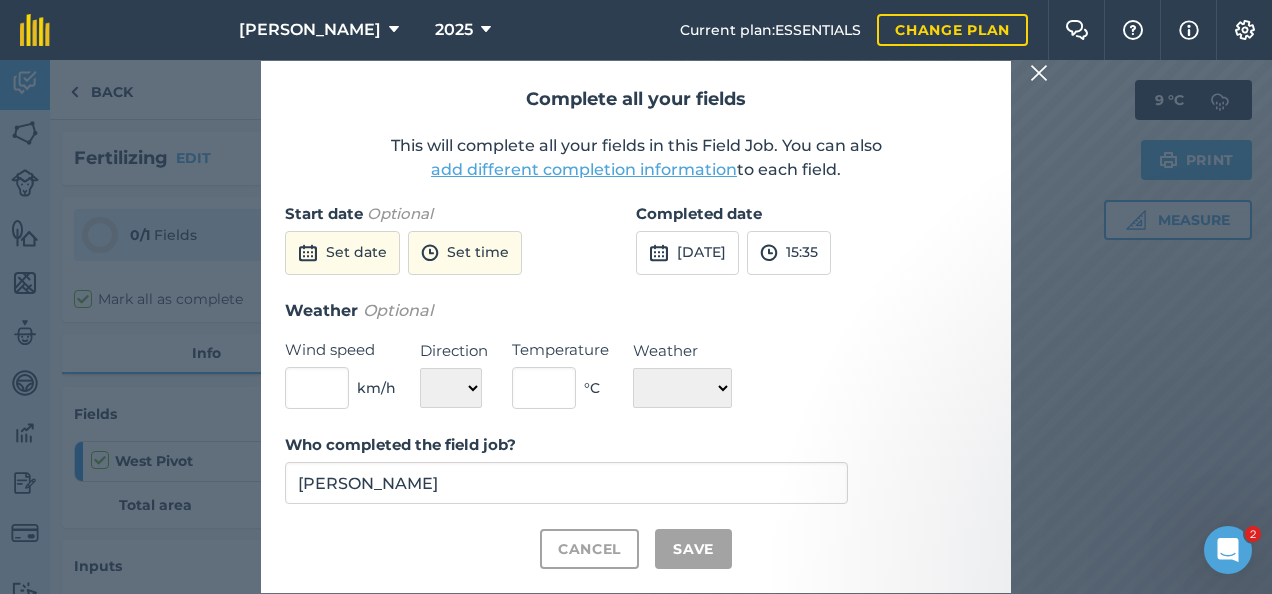 checkbox on "true" 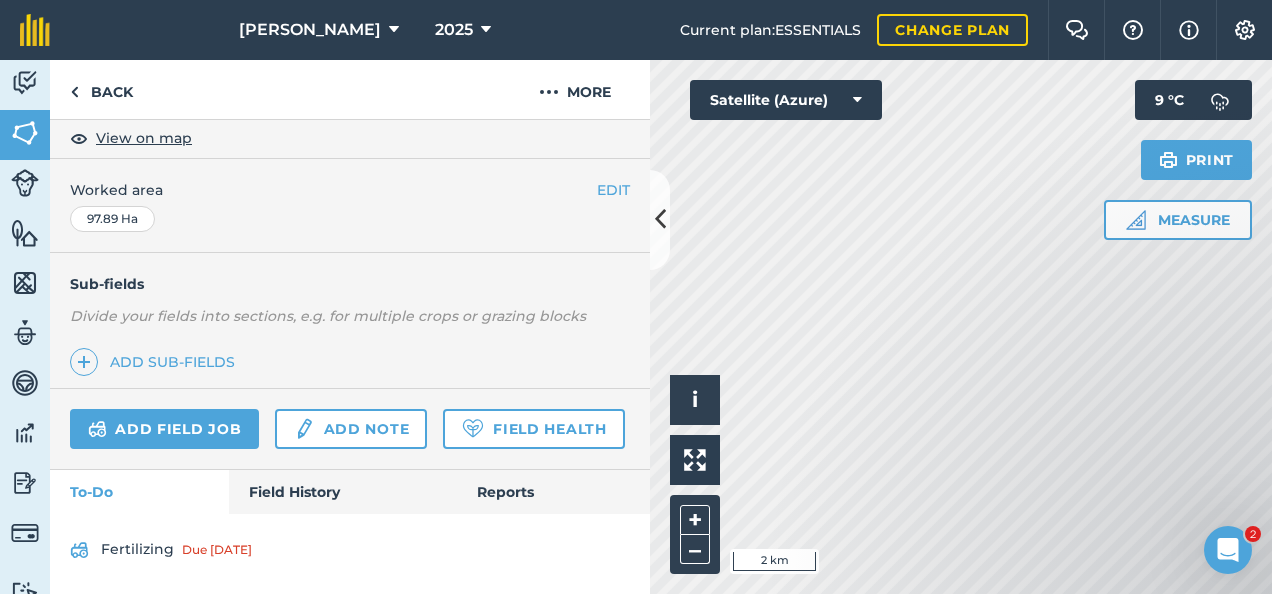 scroll, scrollTop: 416, scrollLeft: 0, axis: vertical 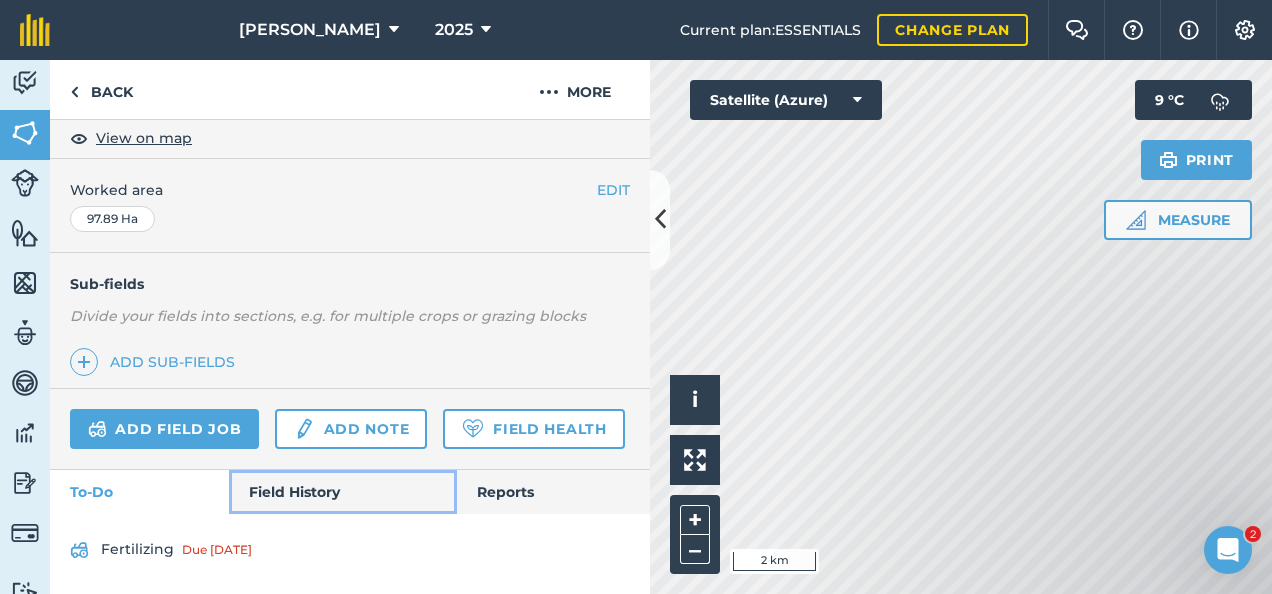 click on "Field History" at bounding box center [342, 492] 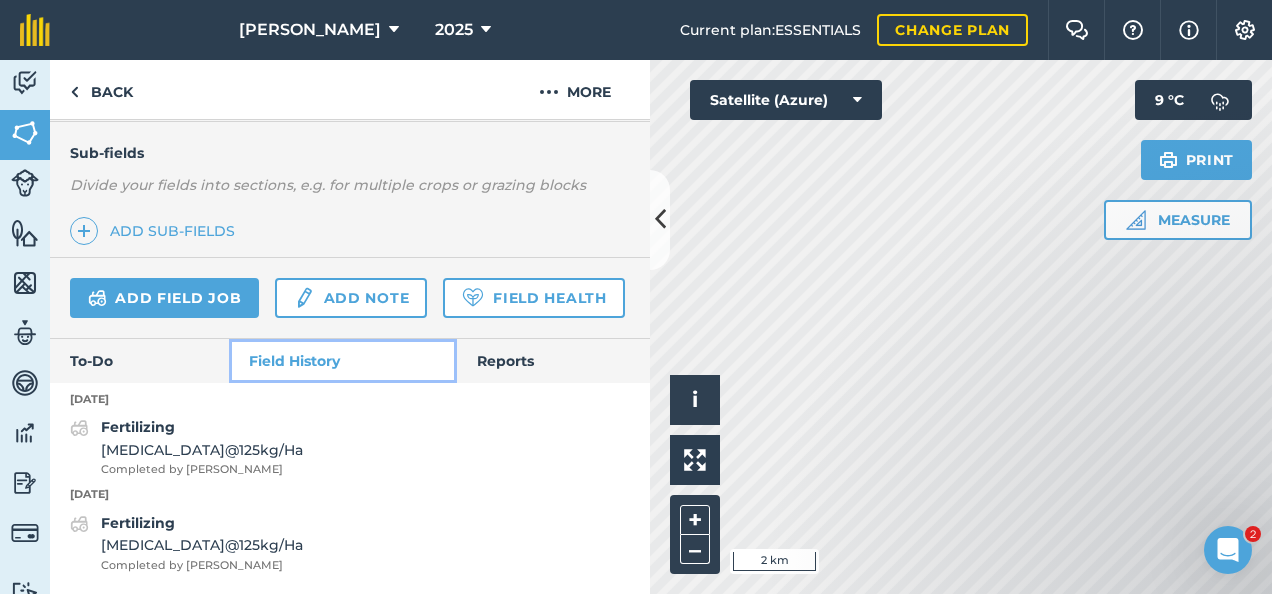 scroll, scrollTop: 548, scrollLeft: 0, axis: vertical 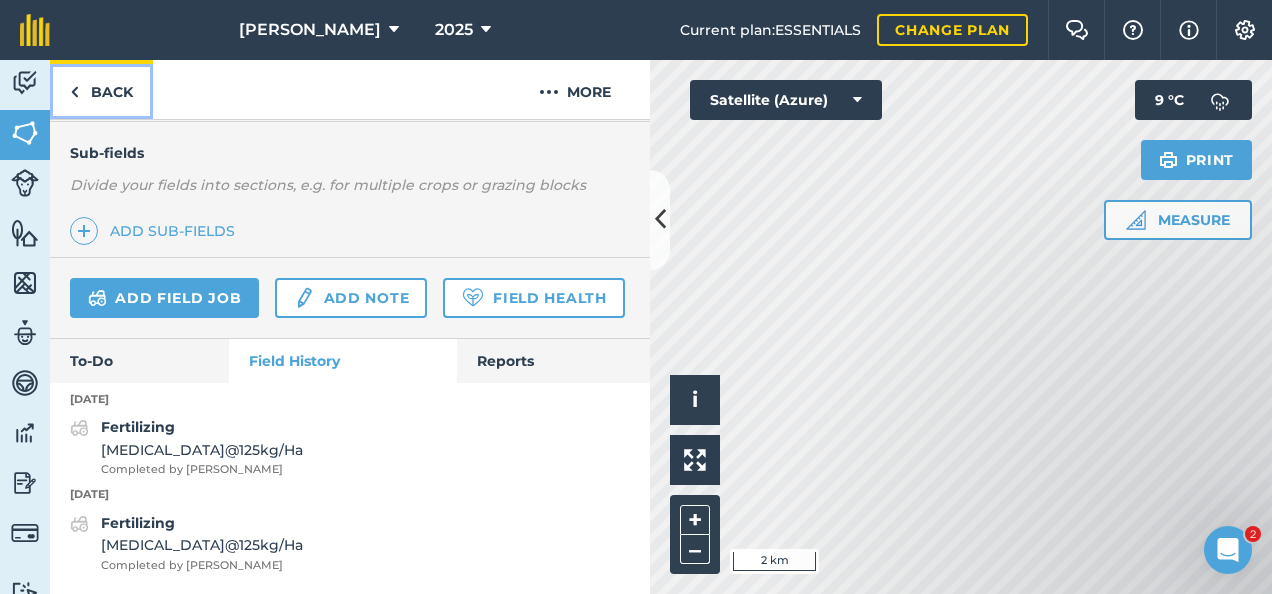 click on "Back" at bounding box center (101, 89) 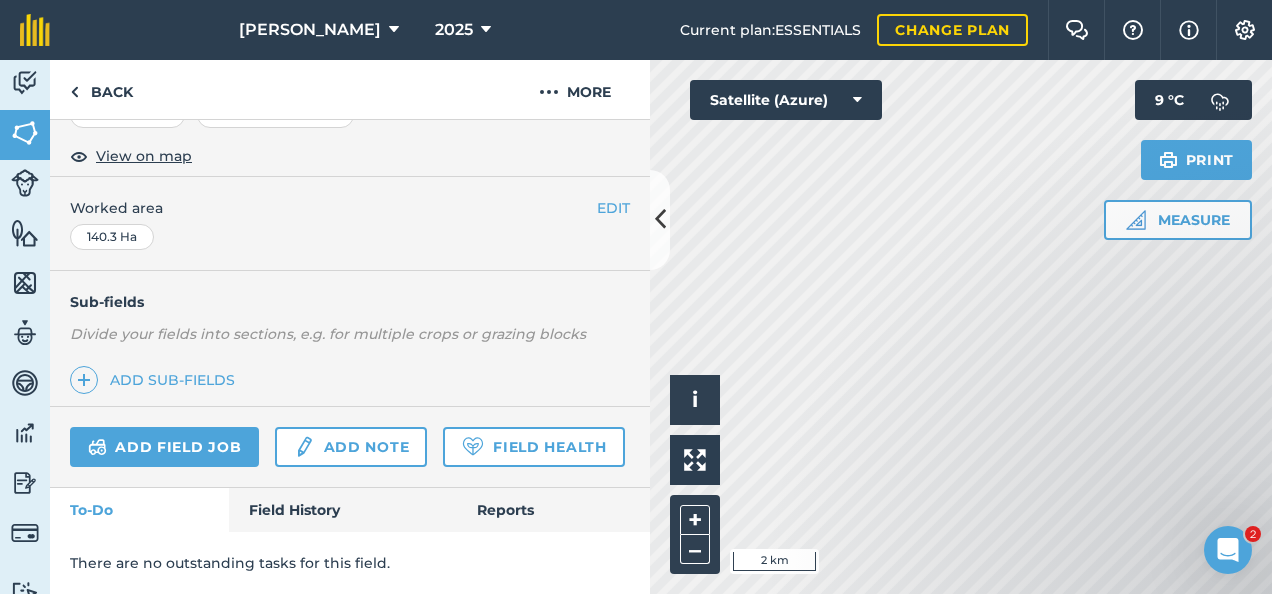 scroll, scrollTop: 398, scrollLeft: 0, axis: vertical 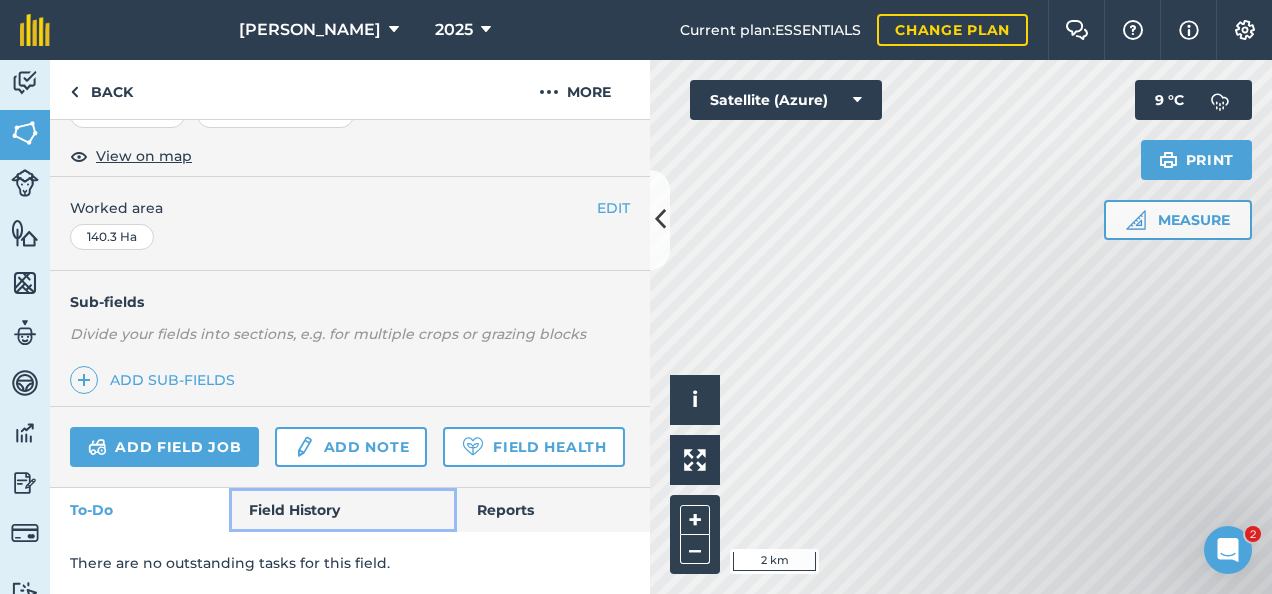 click on "Field History" at bounding box center (342, 510) 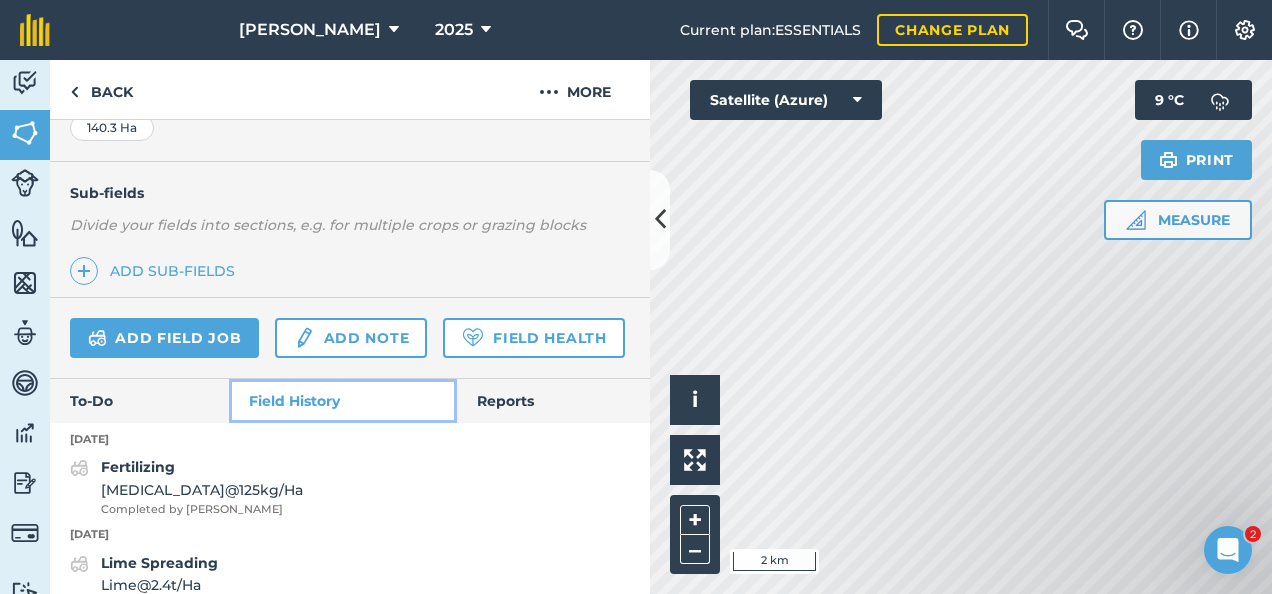 scroll, scrollTop: 498, scrollLeft: 0, axis: vertical 